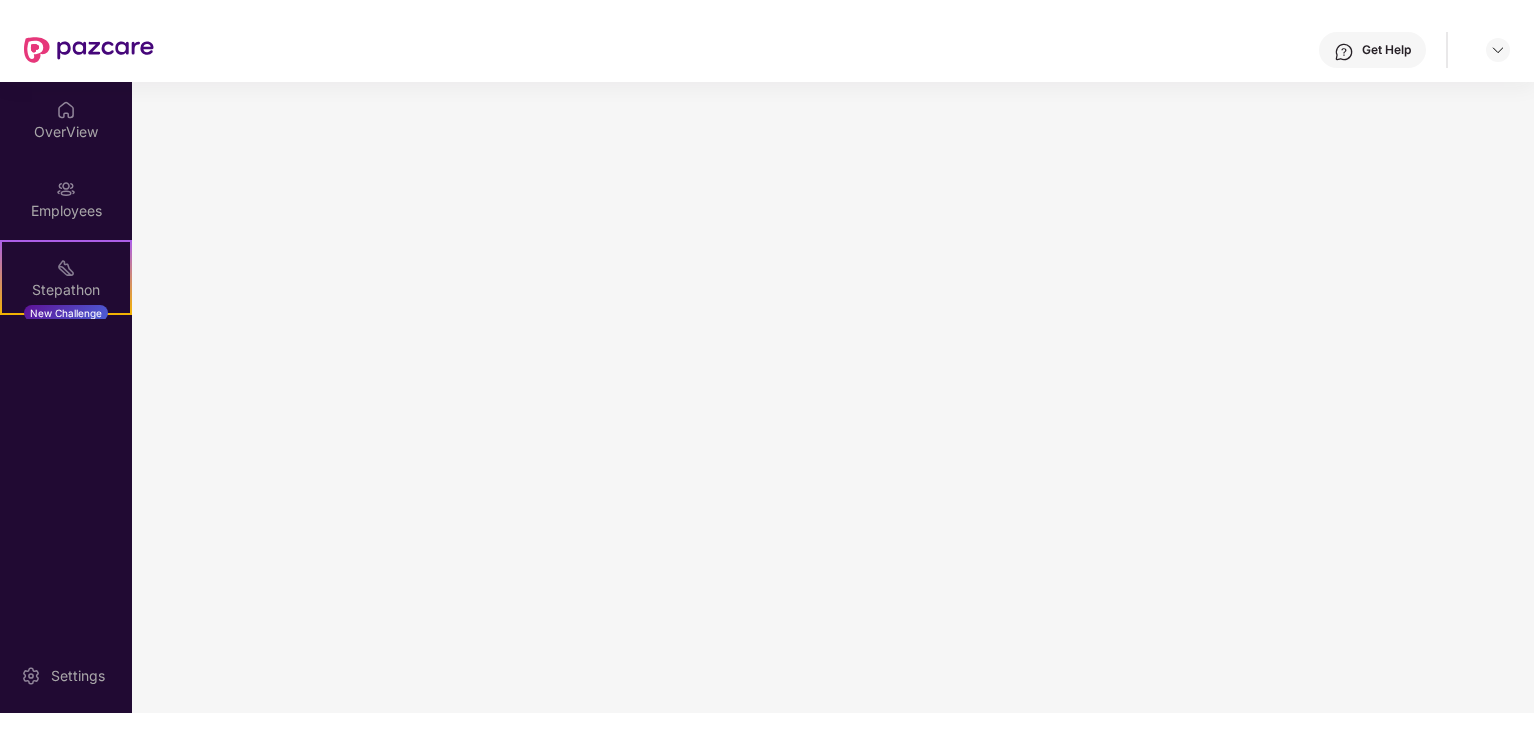 scroll, scrollTop: 0, scrollLeft: 0, axis: both 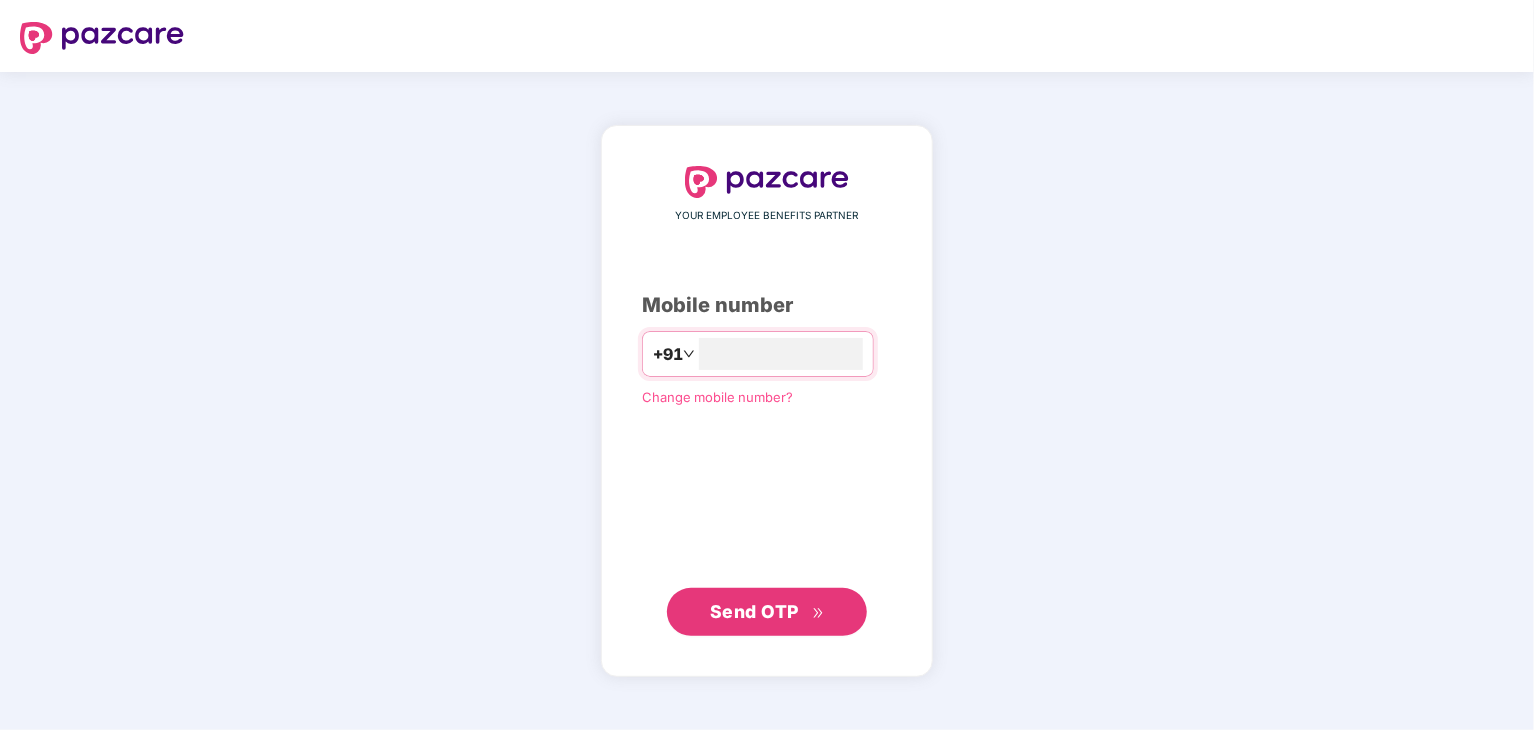 type on "*" 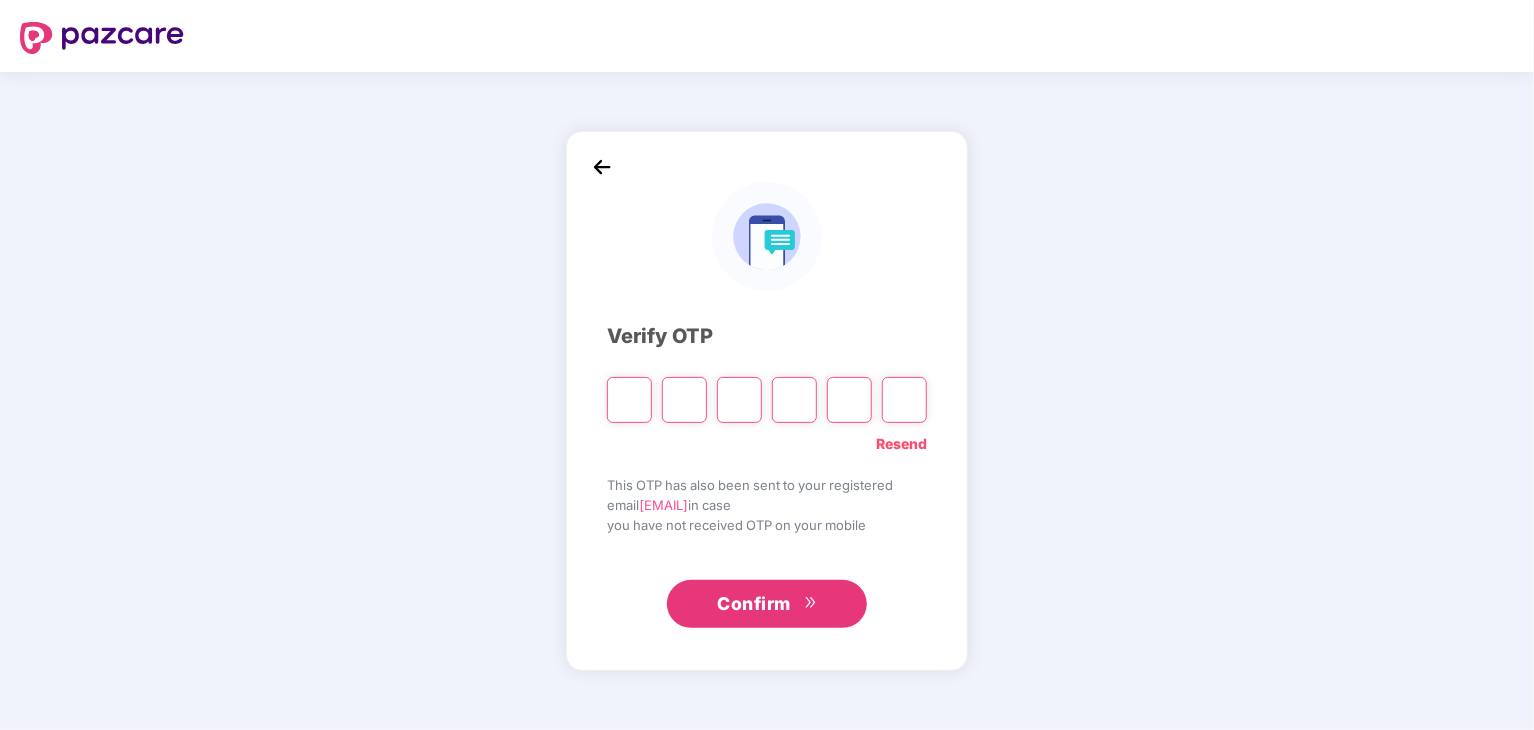 type on "*" 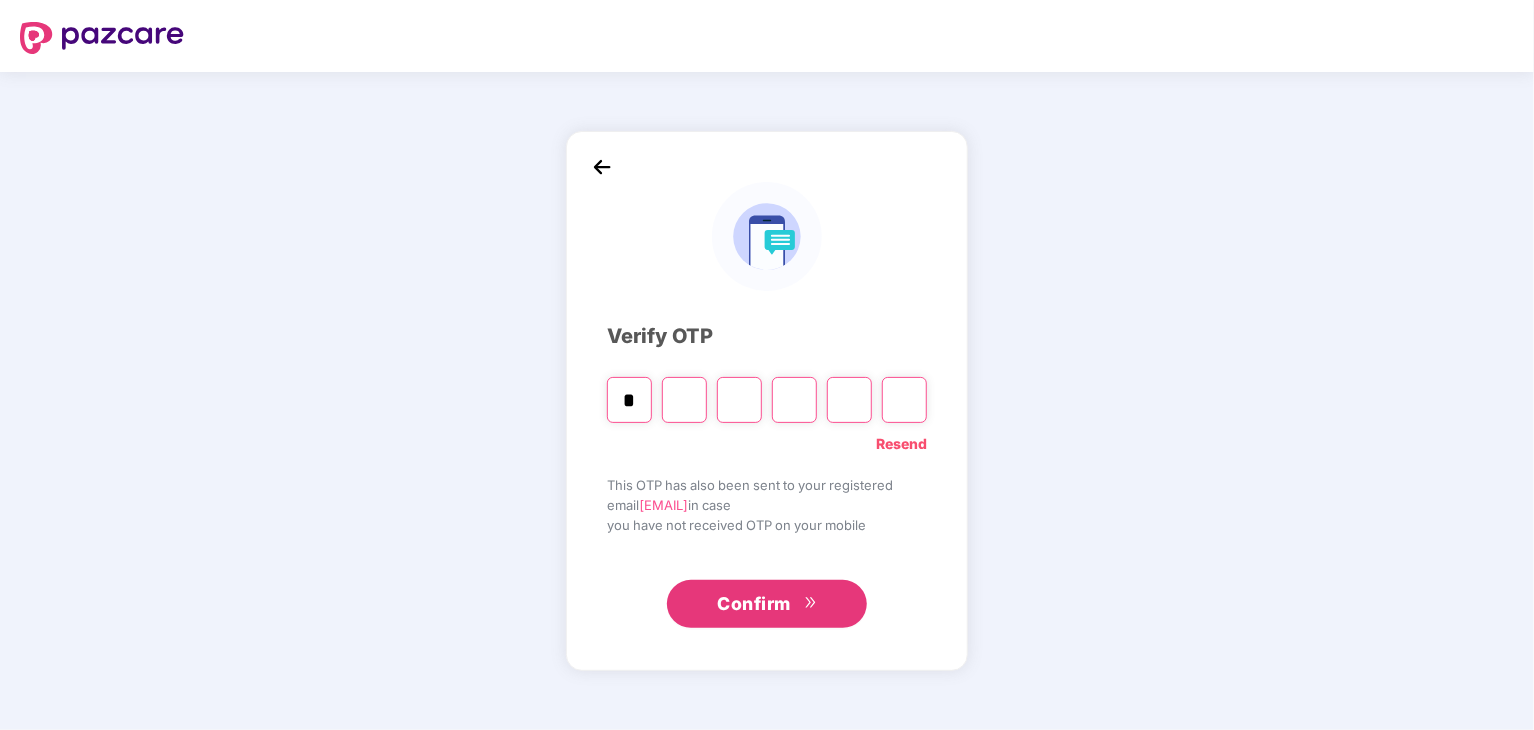 type on "*" 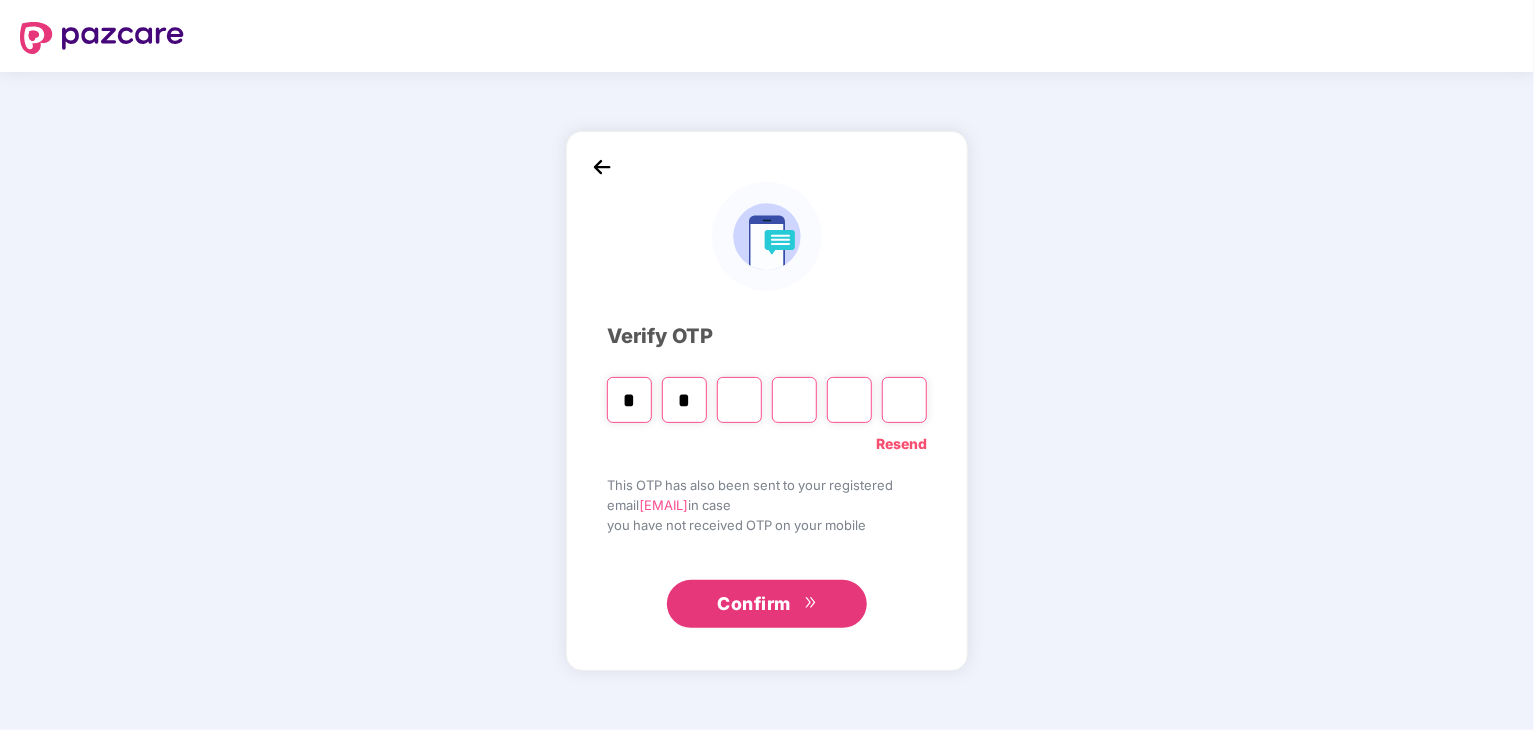 type on "*" 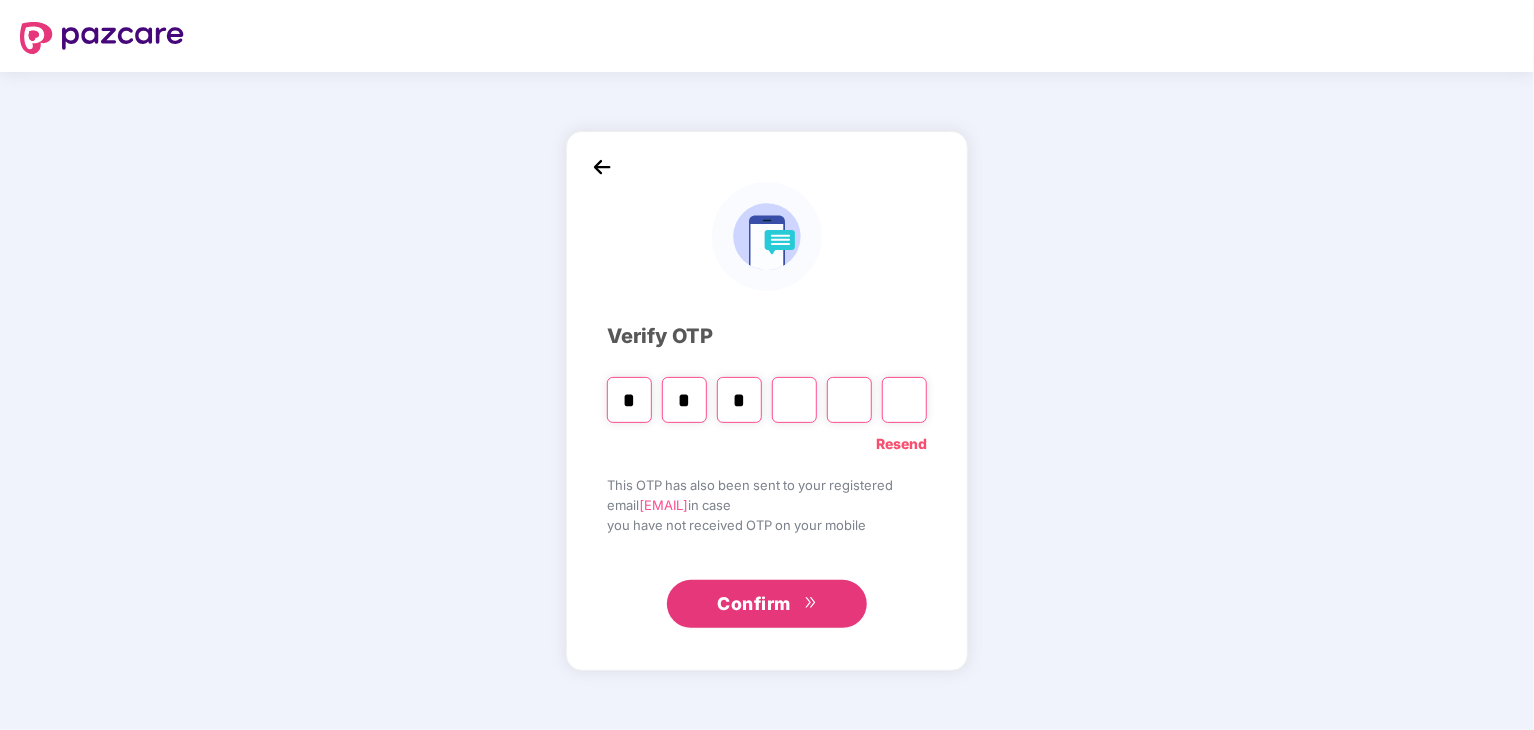 type on "*" 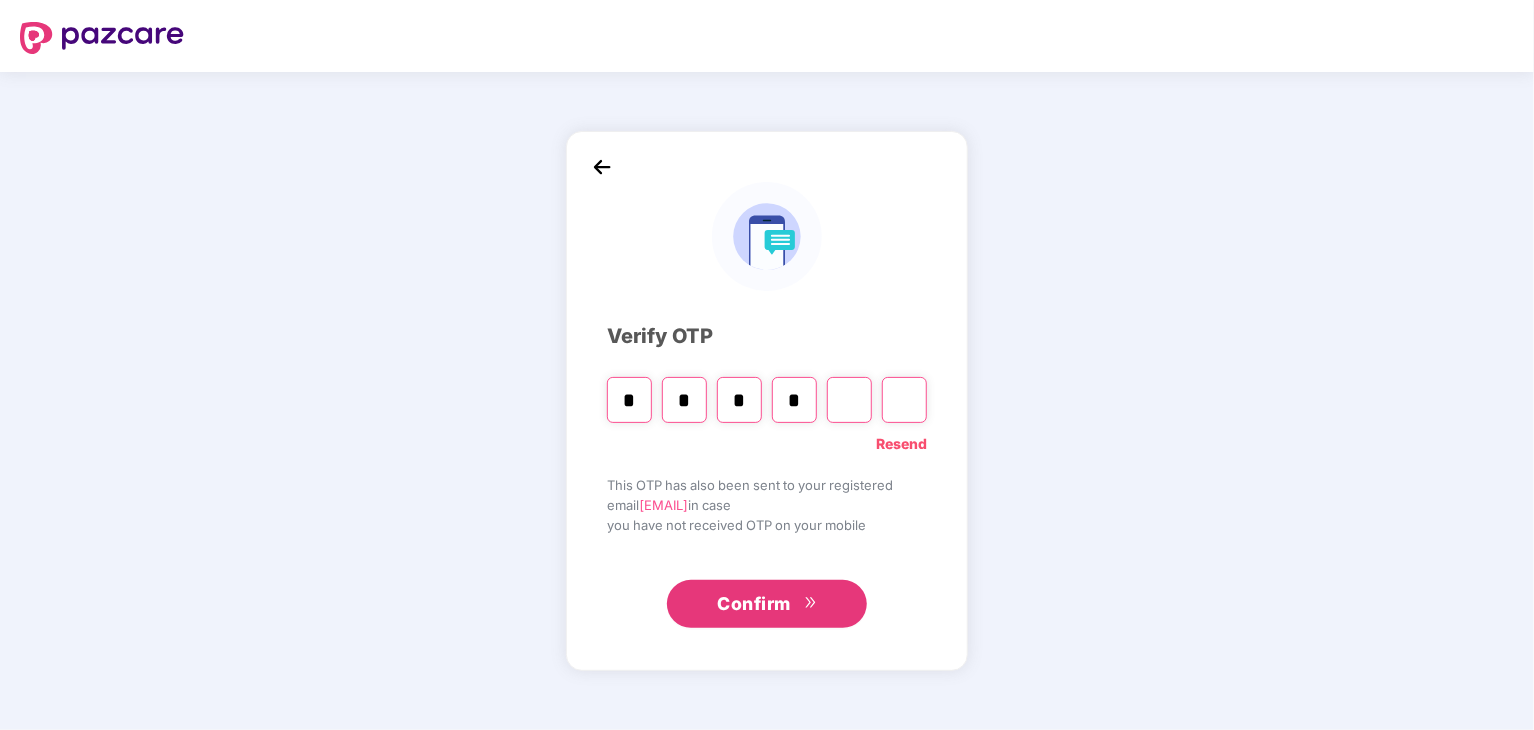 type on "*" 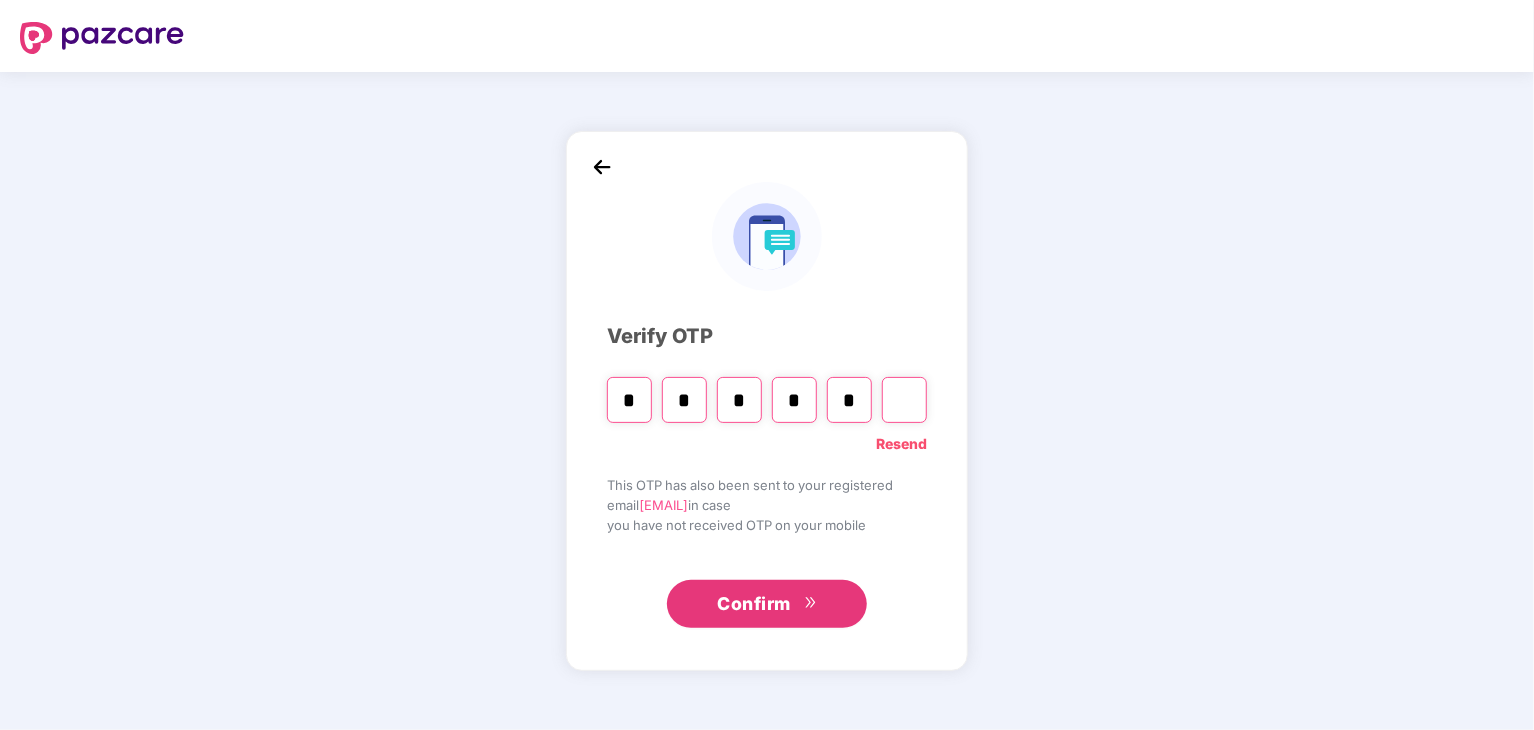 type on "*" 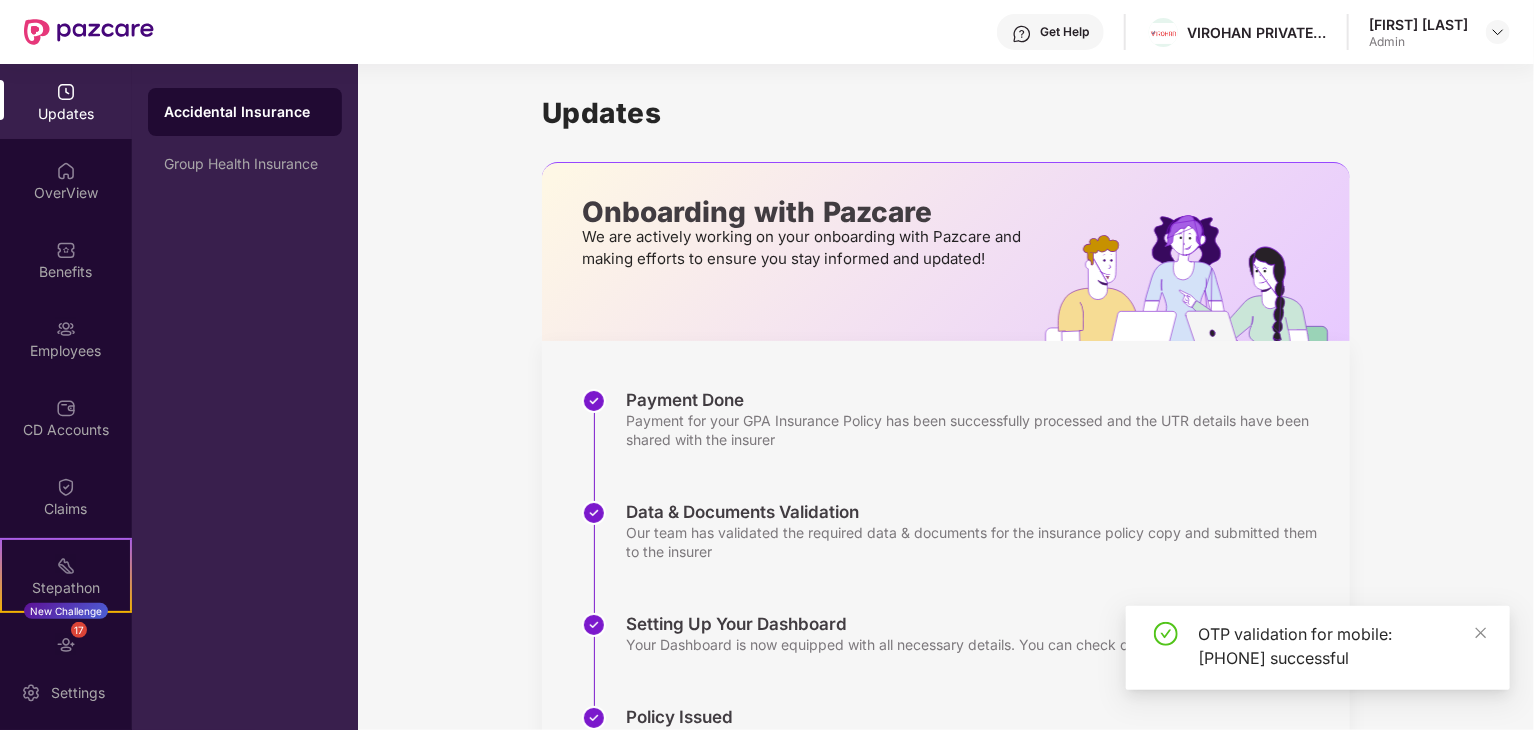 scroll, scrollTop: 126, scrollLeft: 0, axis: vertical 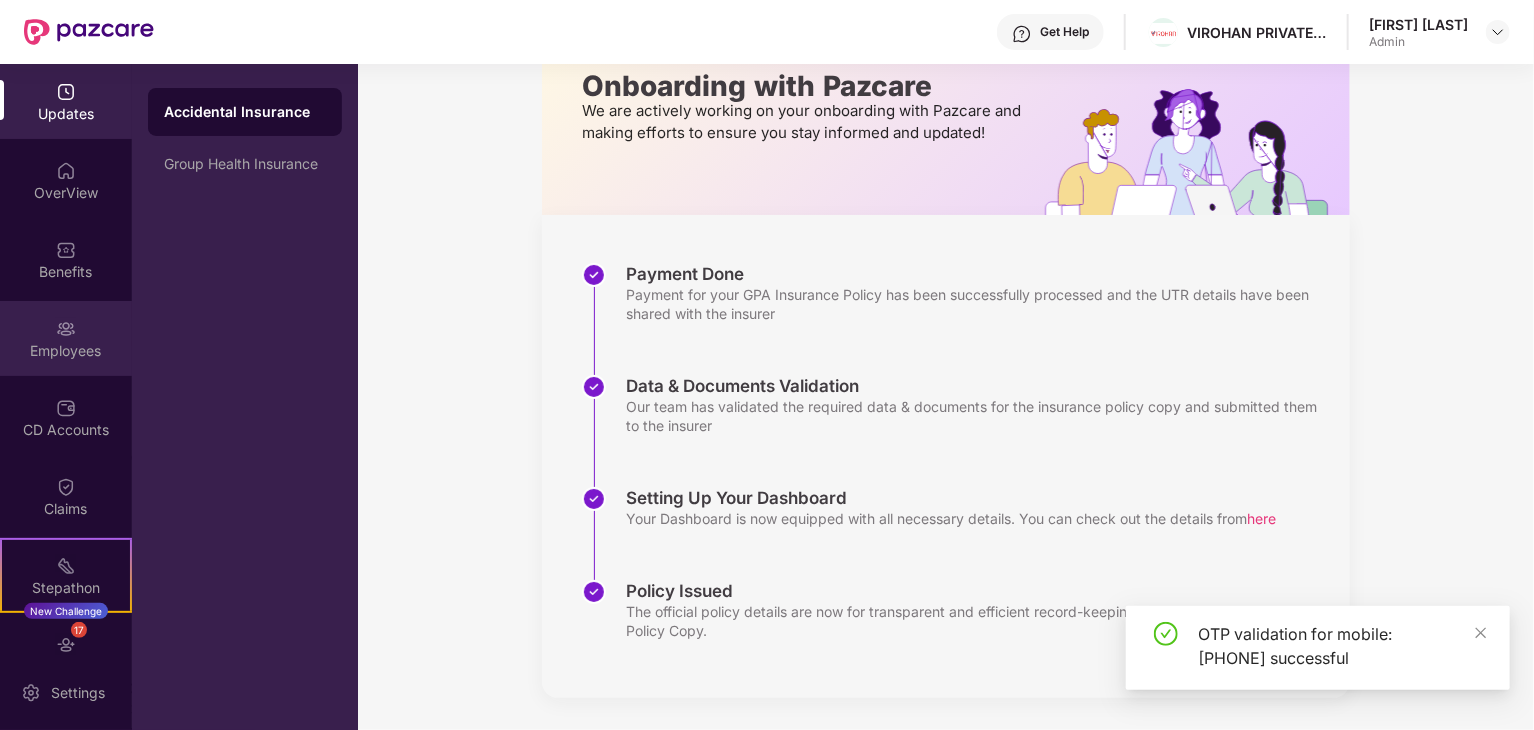 click on "Employees" at bounding box center (66, 351) 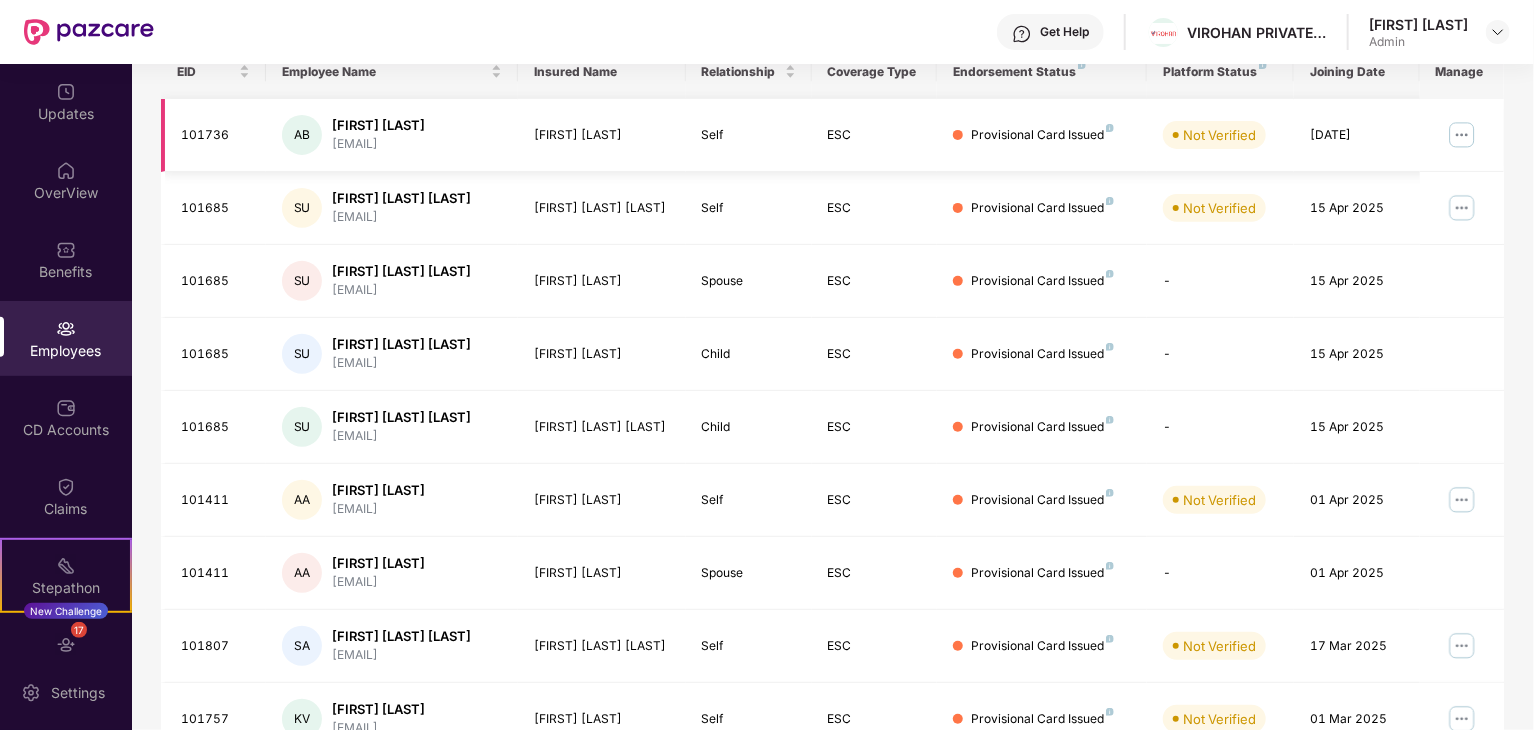 scroll, scrollTop: 0, scrollLeft: 0, axis: both 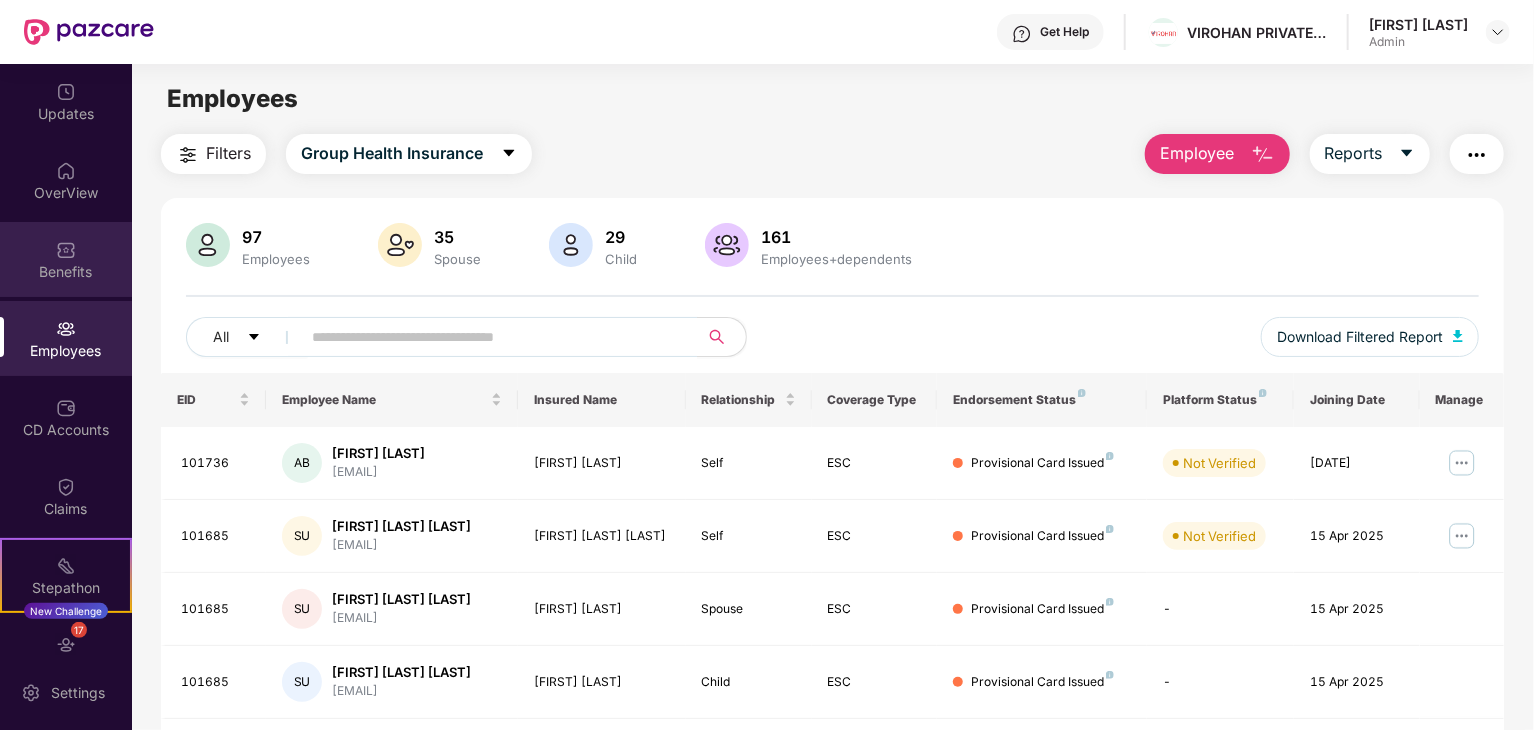 click at bounding box center (66, 250) 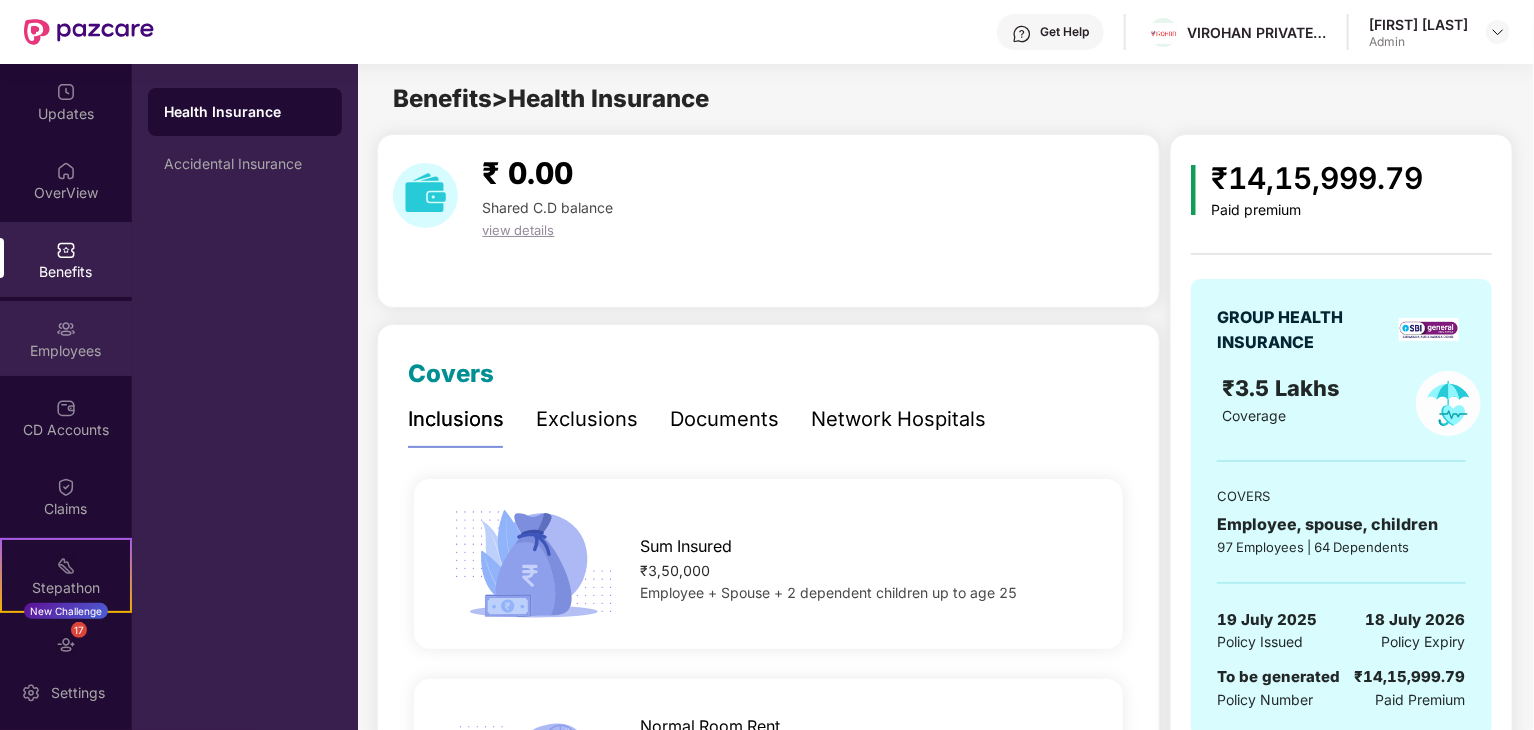 click at bounding box center [66, 329] 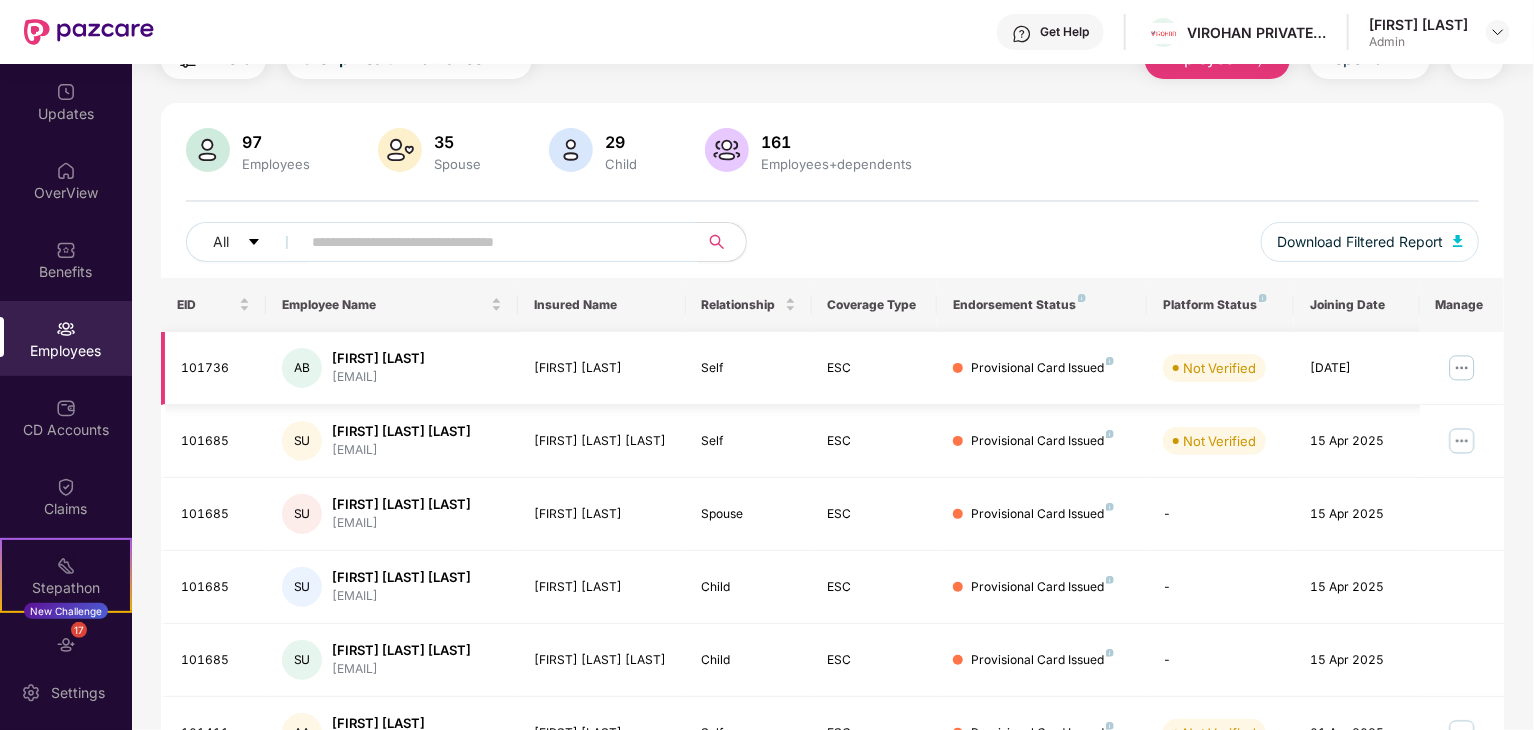 scroll, scrollTop: 0, scrollLeft: 0, axis: both 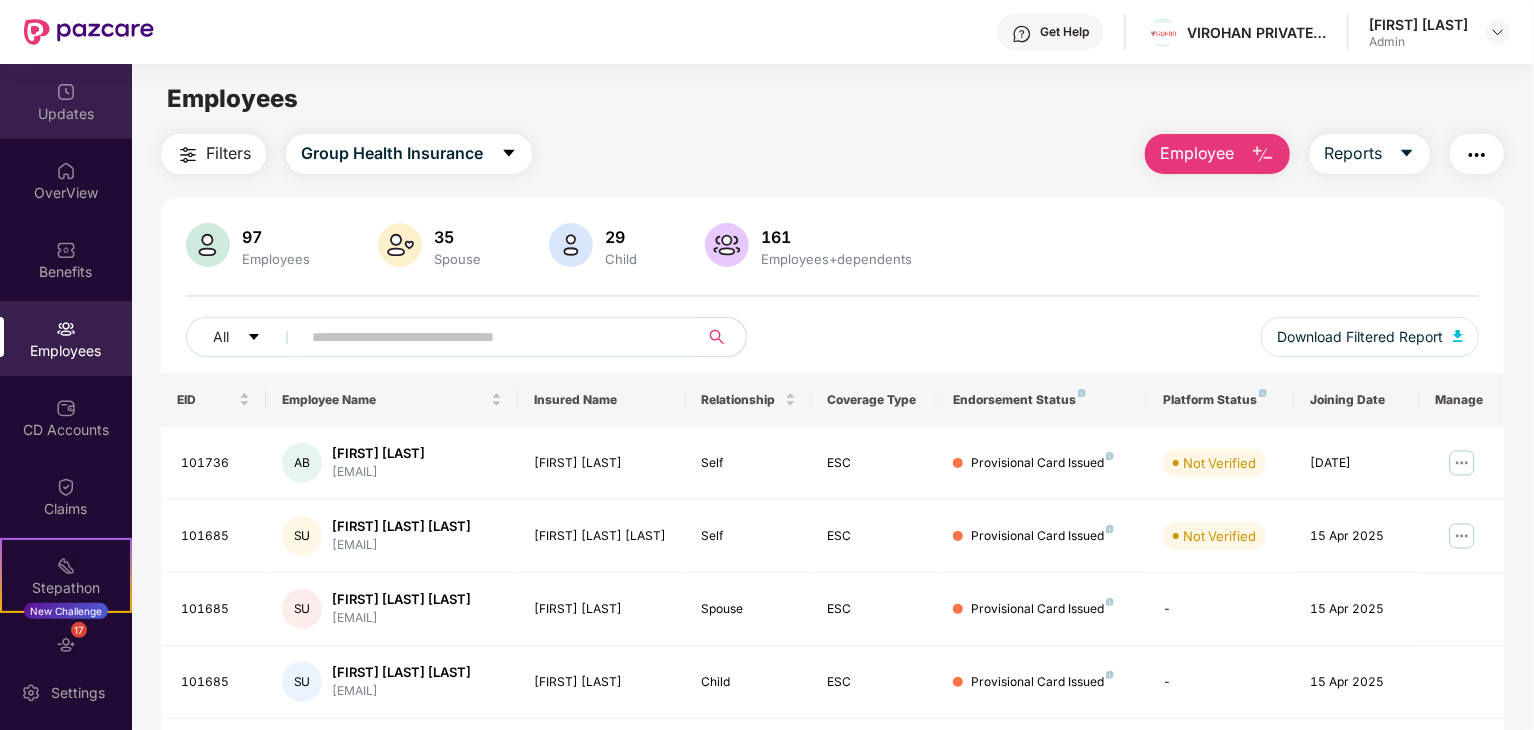 click on "Updates" at bounding box center [66, 114] 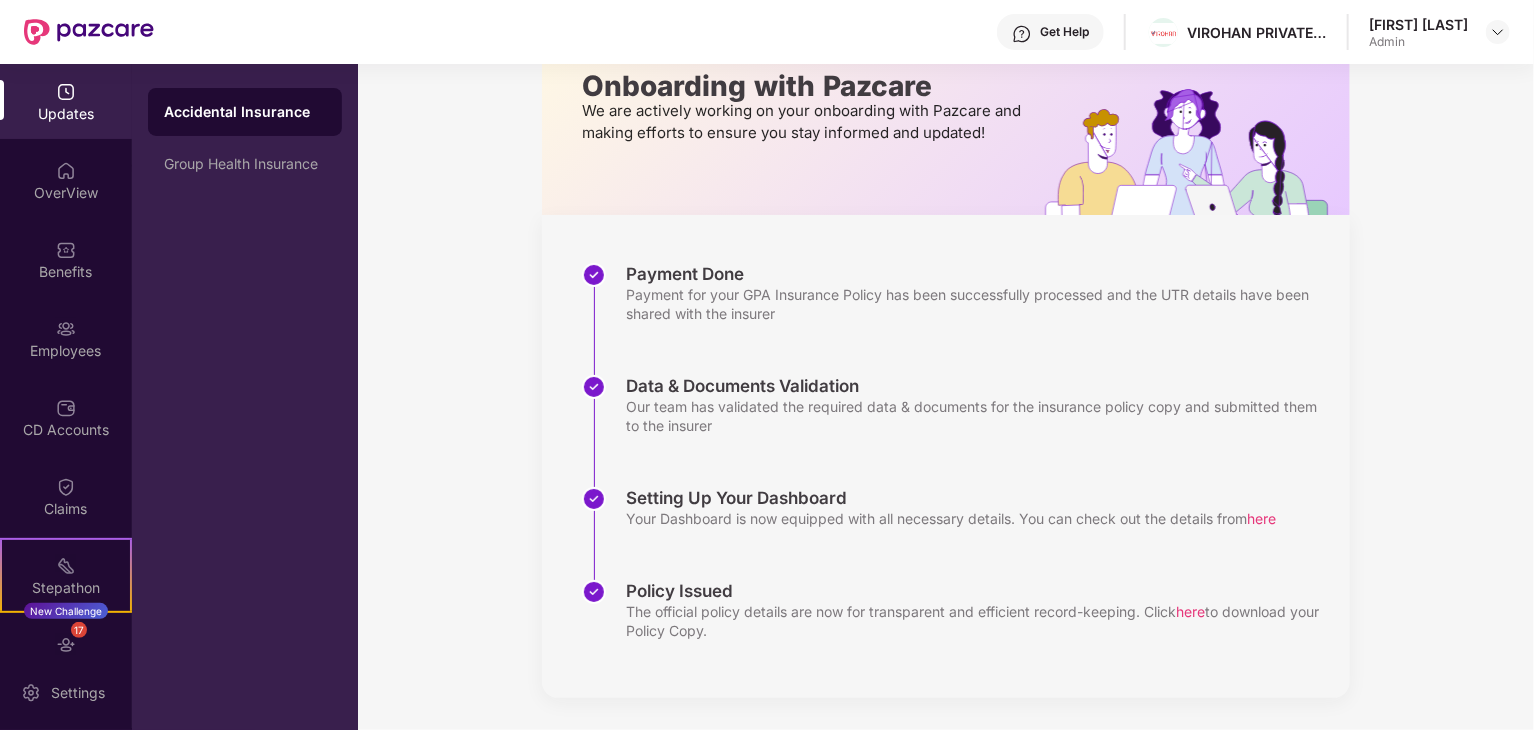 scroll, scrollTop: 0, scrollLeft: 0, axis: both 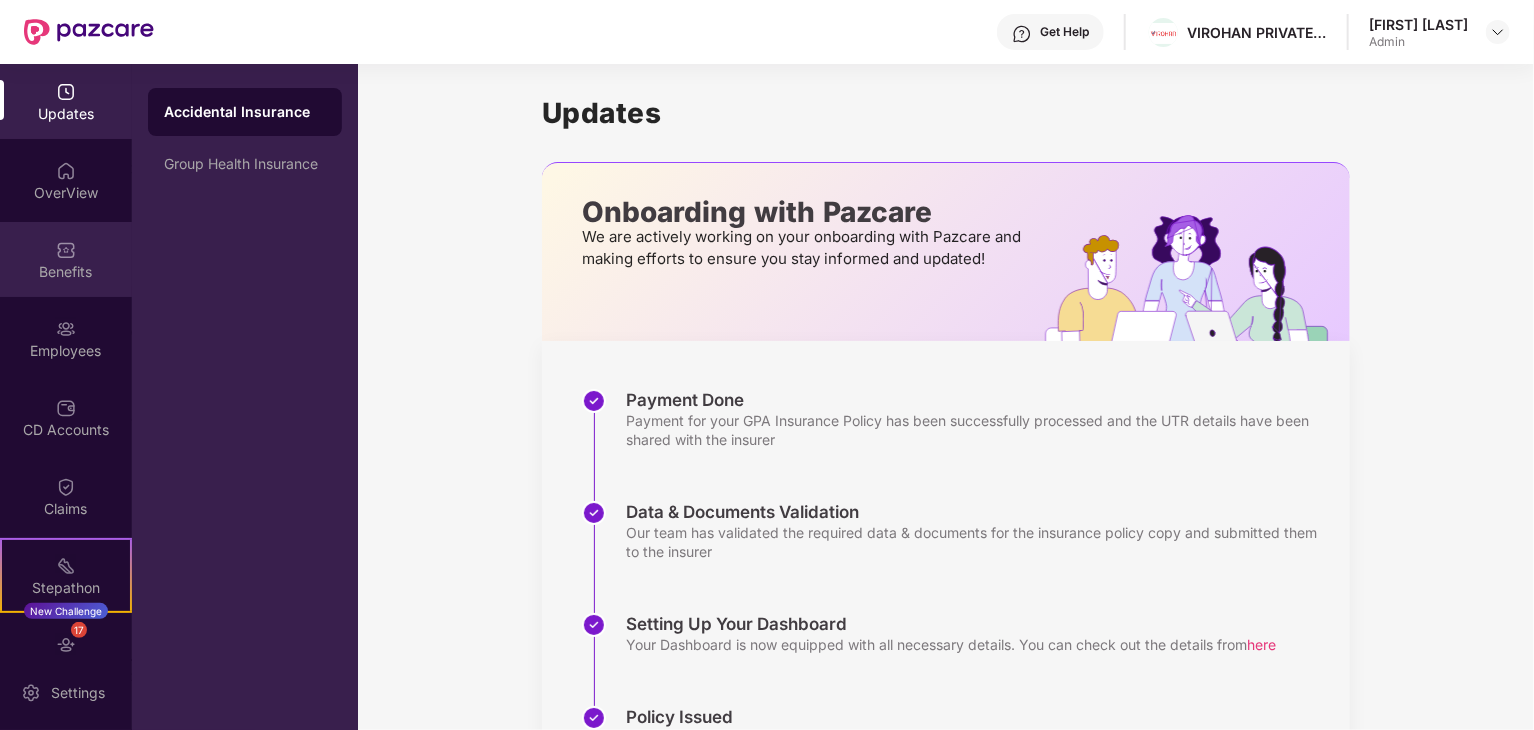 click on "Benefits" at bounding box center [66, 259] 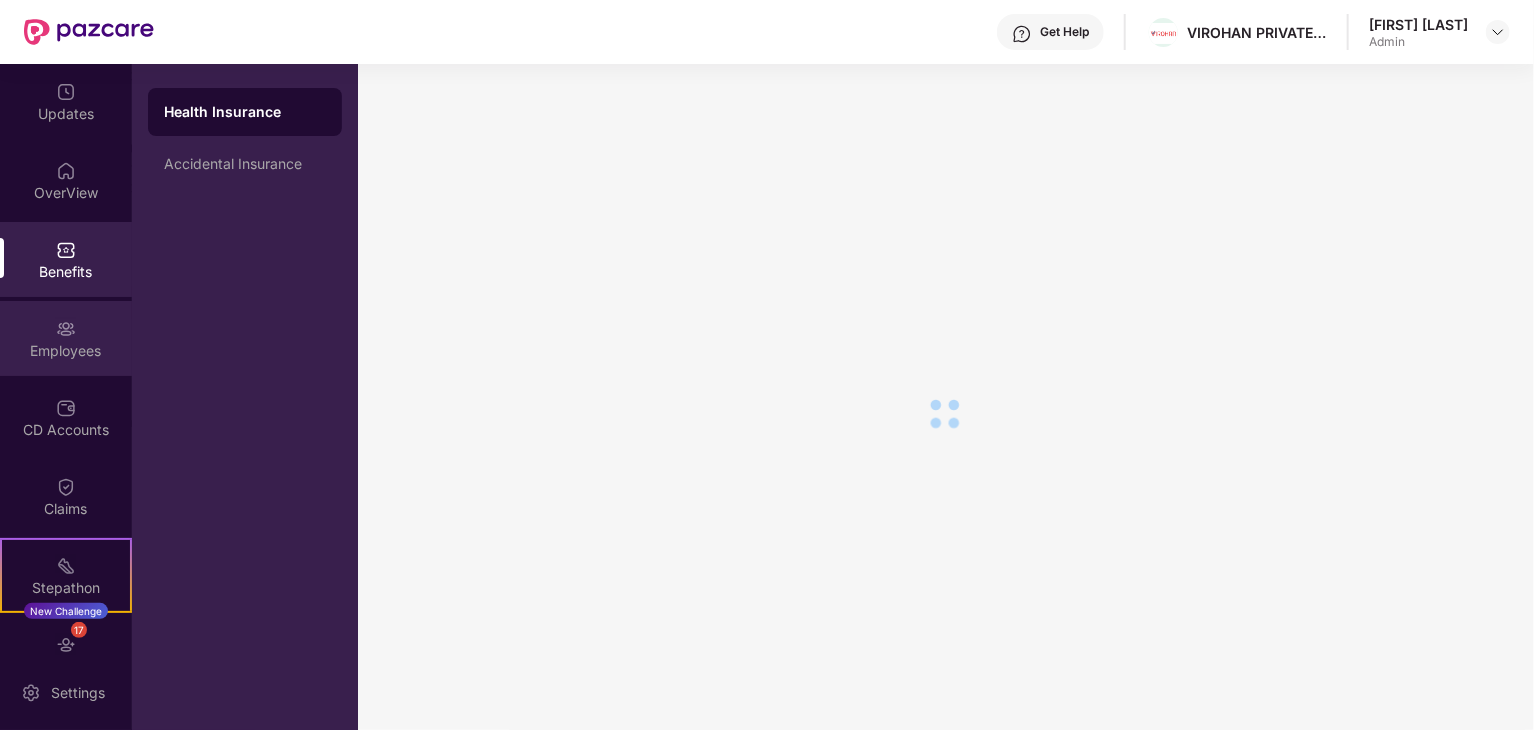 click on "Employees" at bounding box center [66, 351] 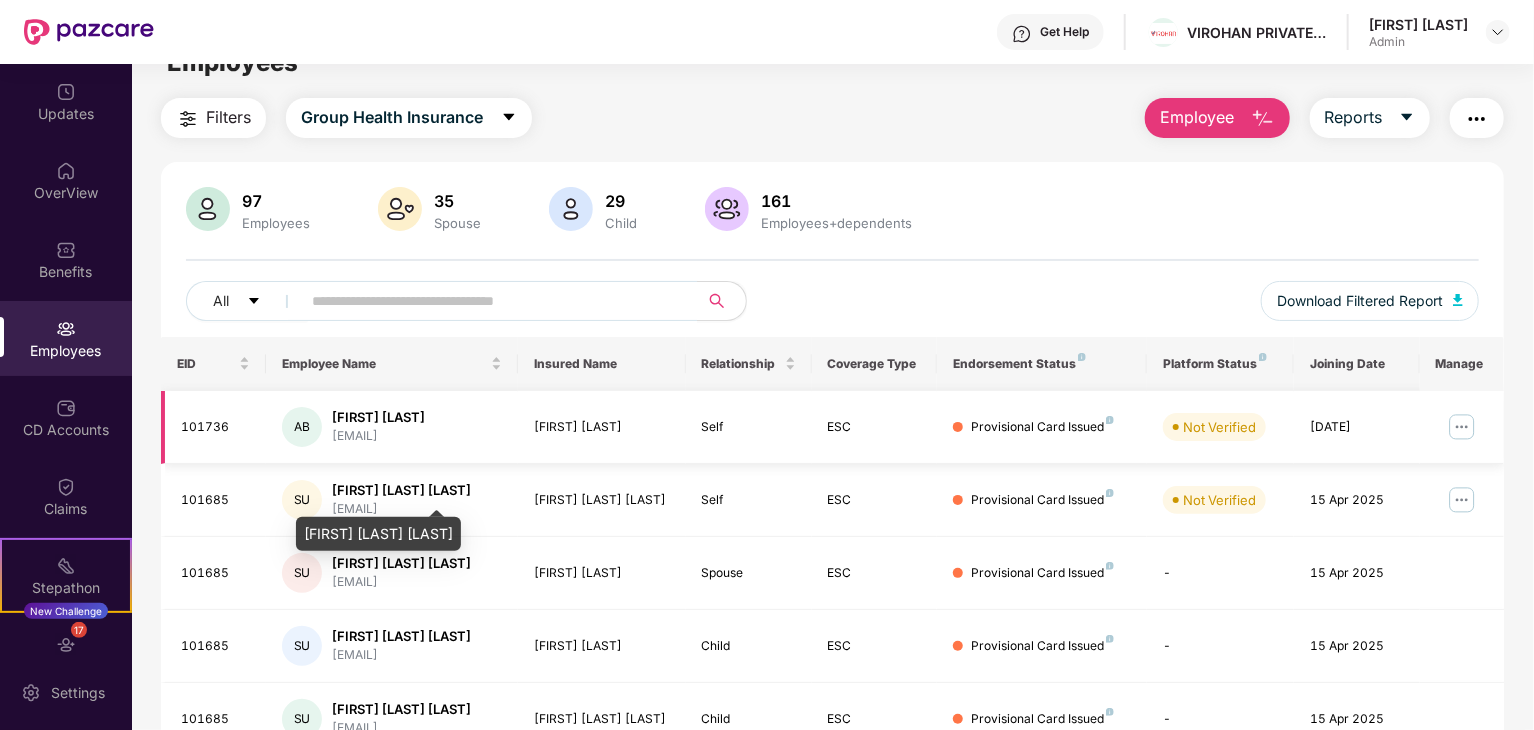 scroll, scrollTop: 0, scrollLeft: 0, axis: both 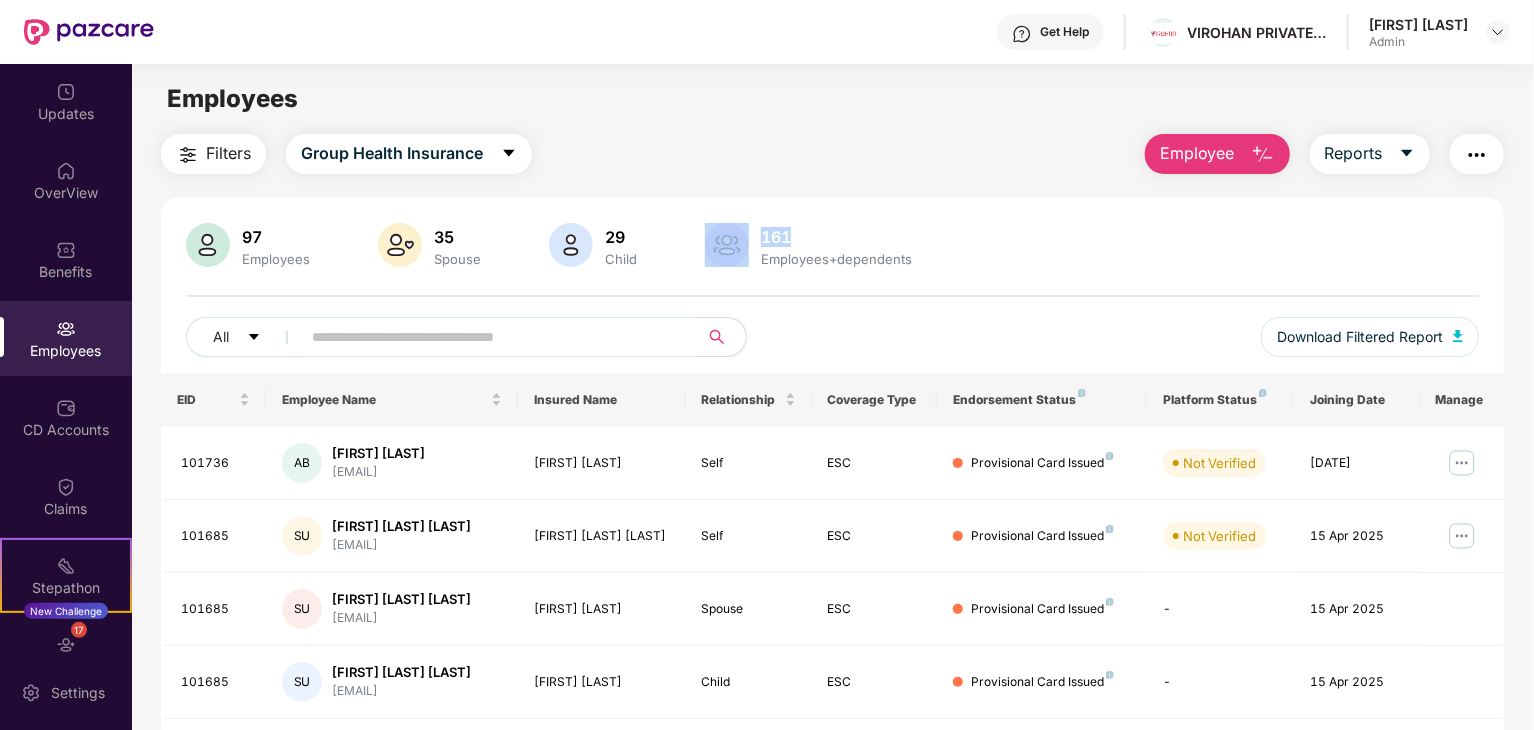drag, startPoint x: 820, startPoint y: 244, endPoint x: 748, endPoint y: 229, distance: 73.545906 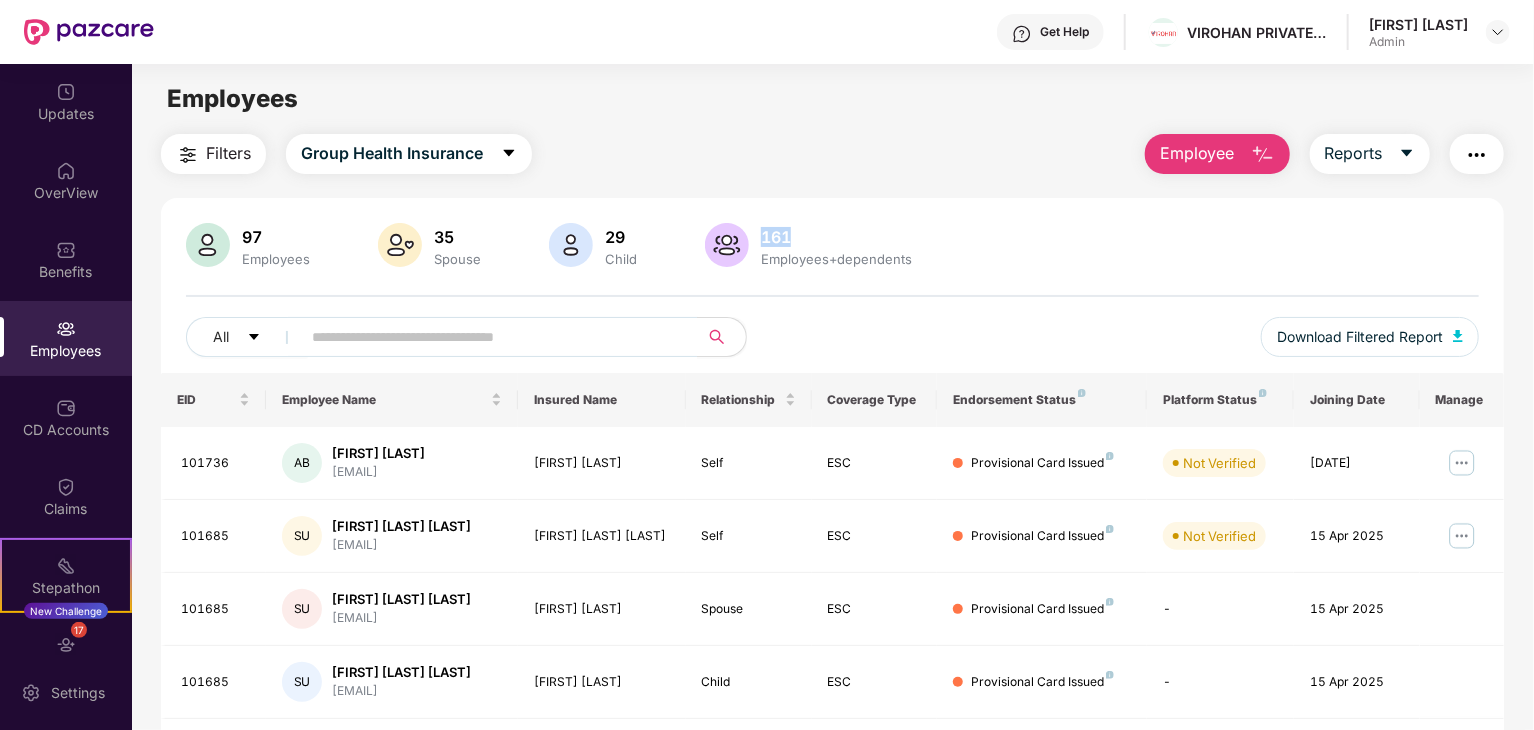 drag, startPoint x: 798, startPoint y: 241, endPoint x: 757, endPoint y: 237, distance: 41.19466 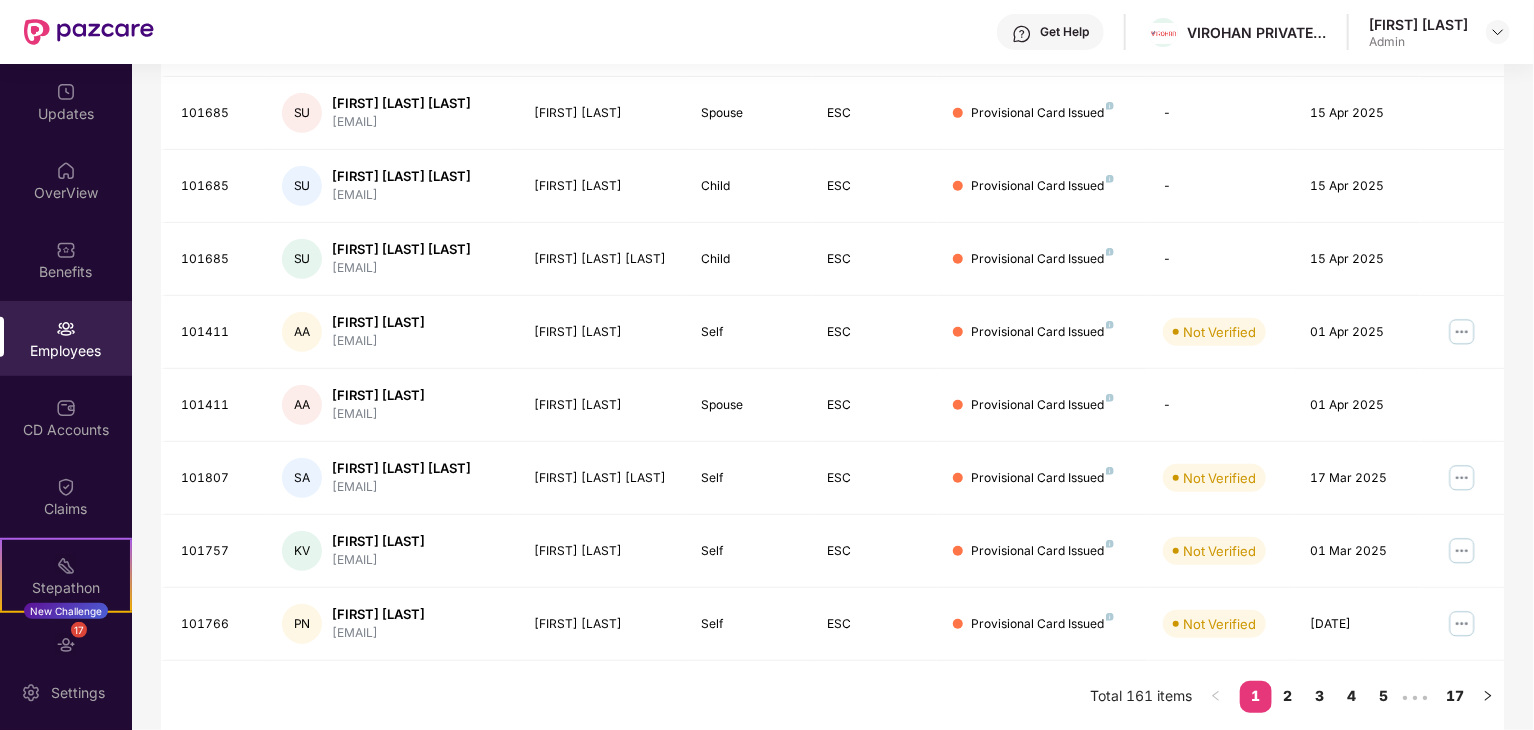 scroll, scrollTop: 0, scrollLeft: 0, axis: both 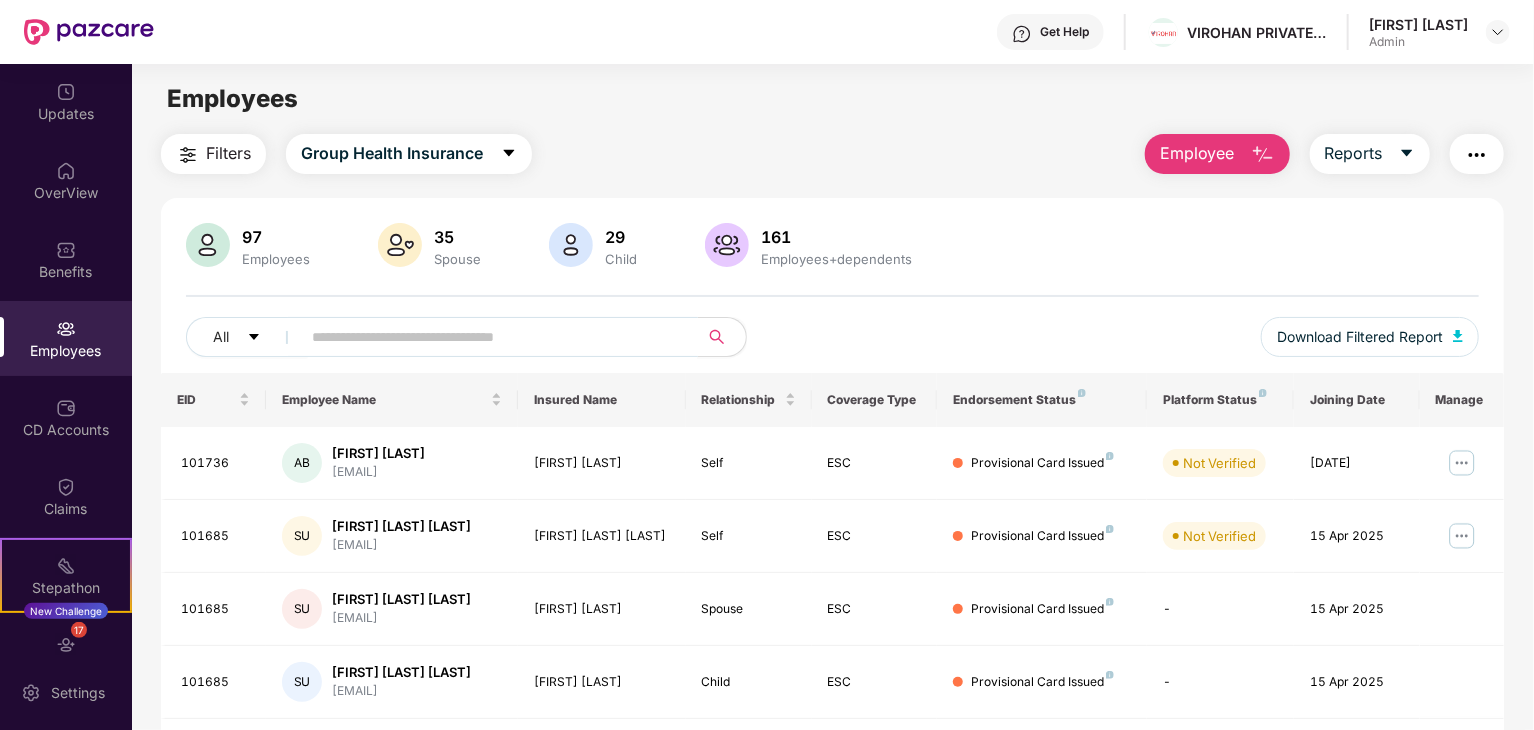 click at bounding box center (491, 337) 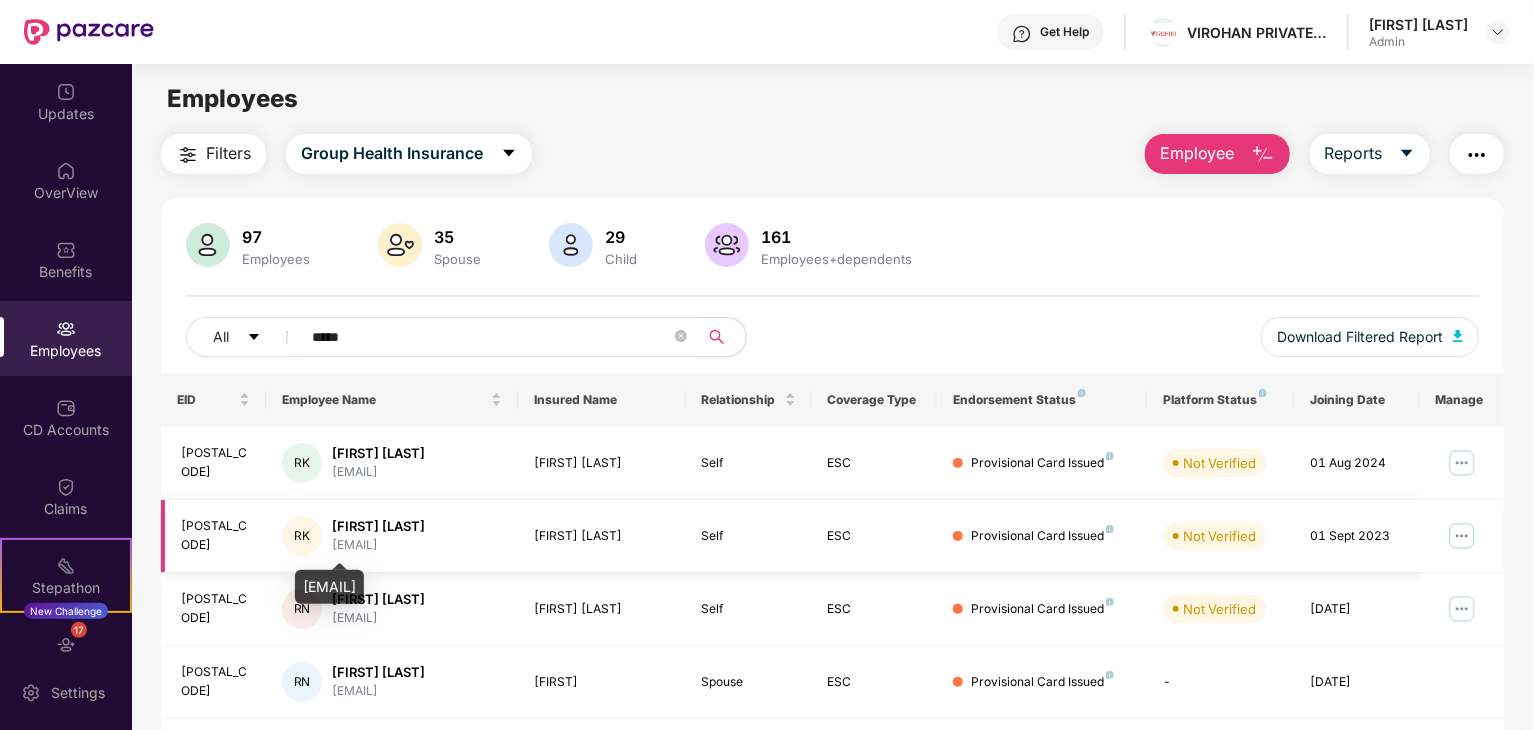 scroll, scrollTop: 64, scrollLeft: 0, axis: vertical 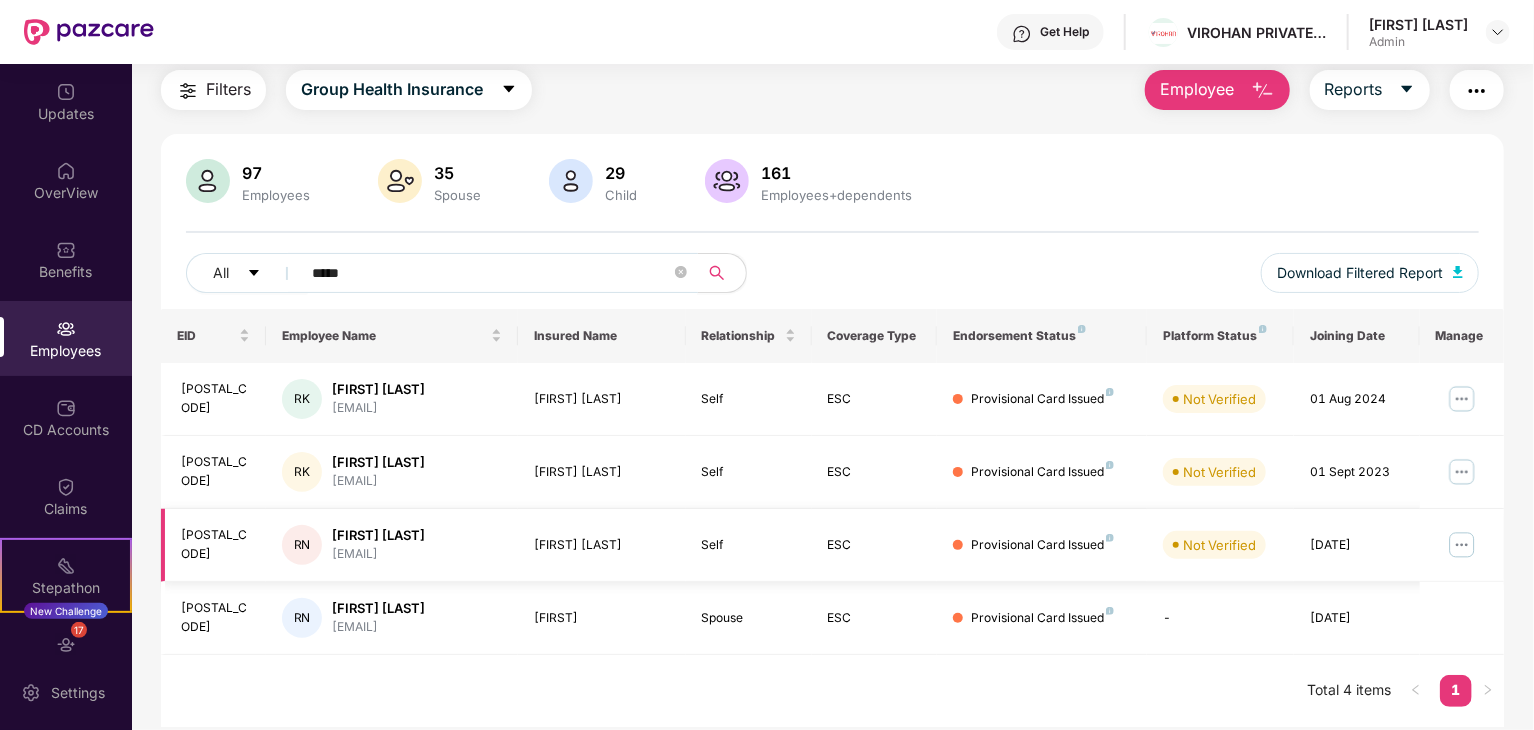 type on "*****" 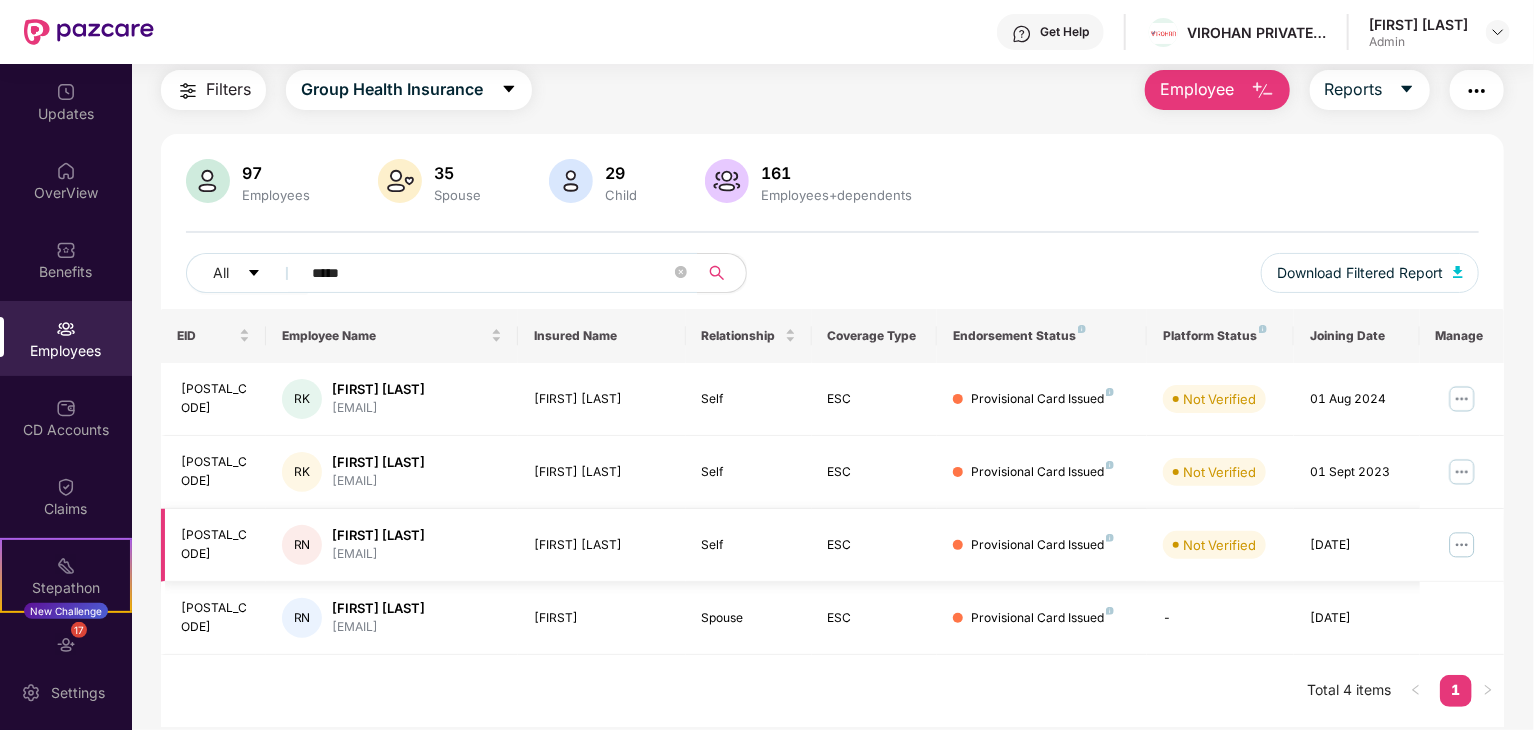 click on "[FIRST] [LAST]" at bounding box center (378, 535) 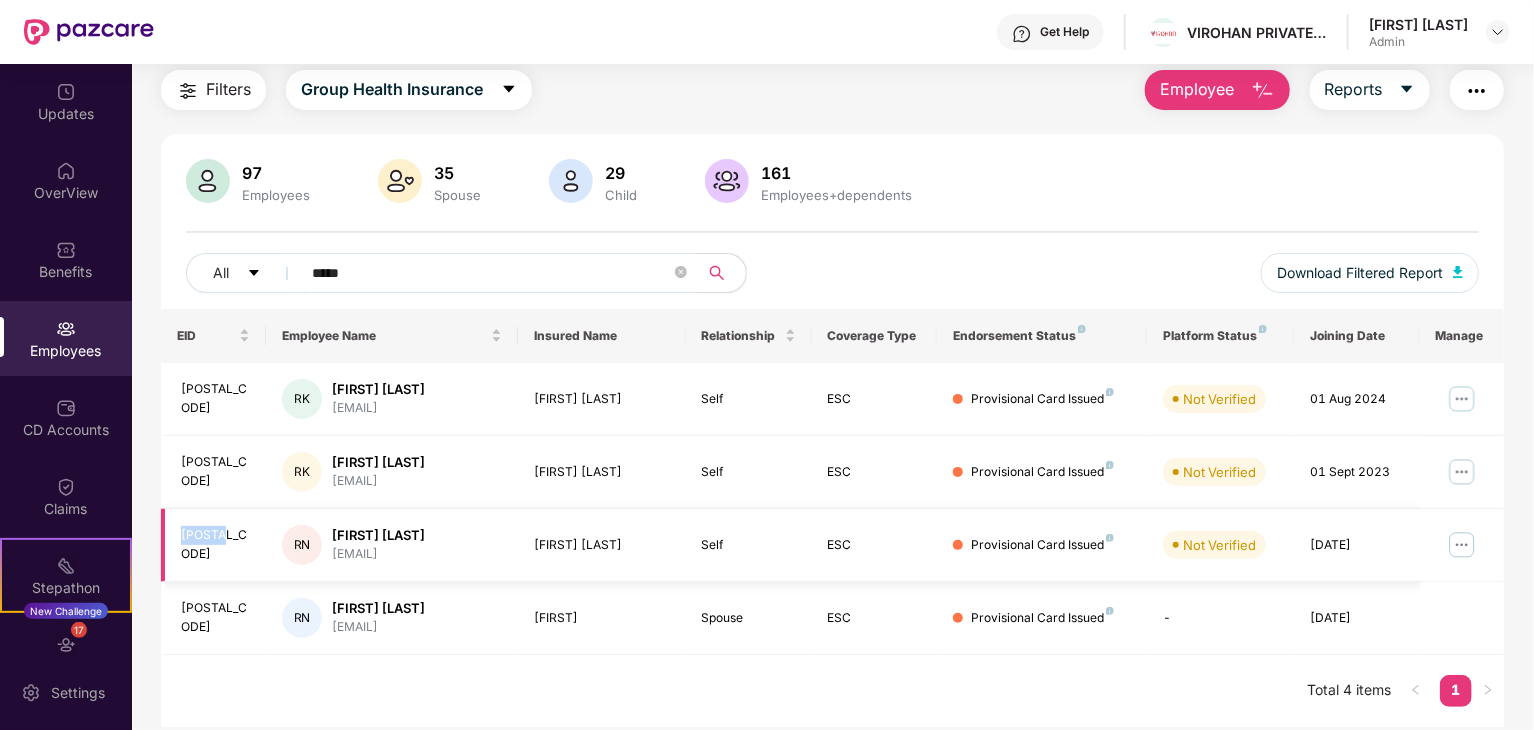 click on "[POSTAL_CODE]" at bounding box center [215, 545] 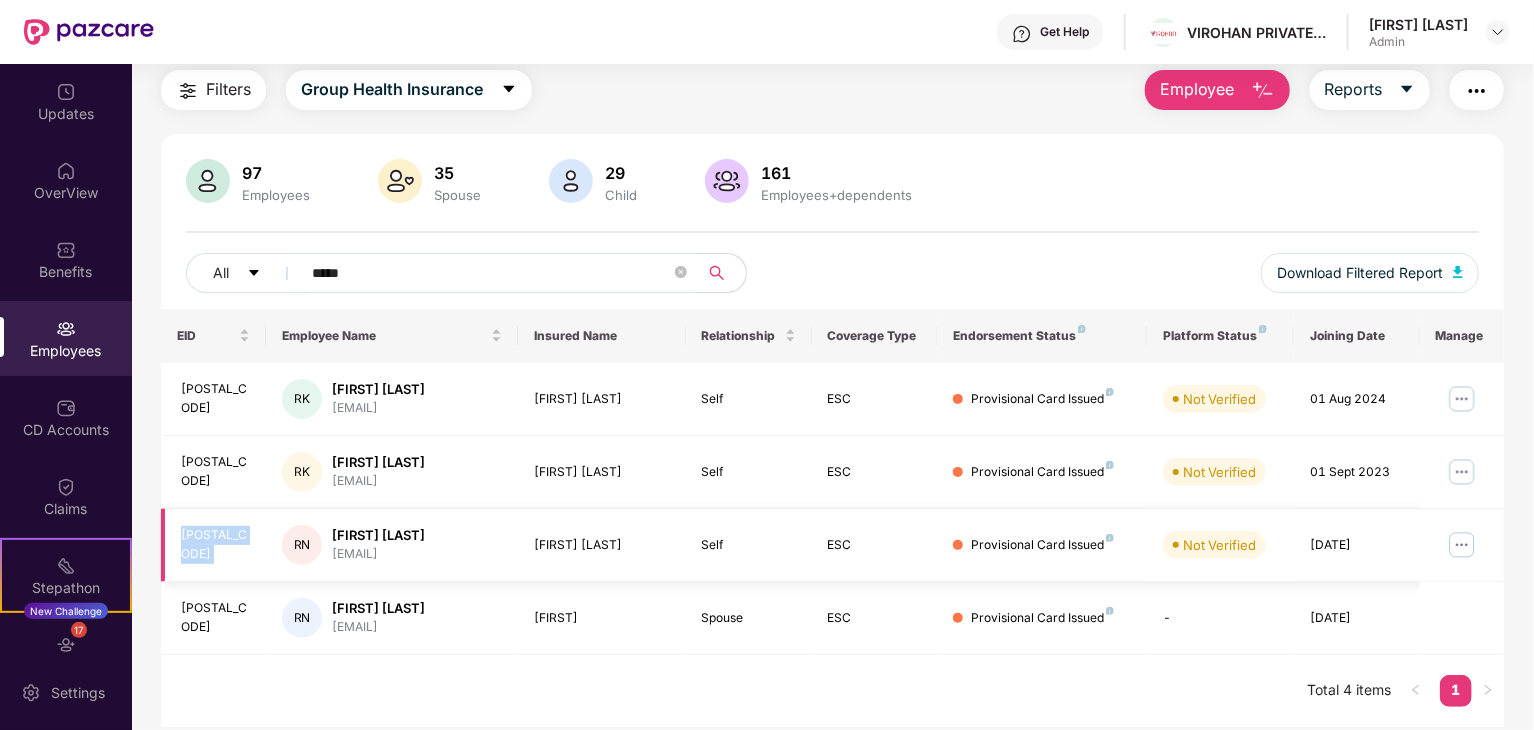 click on "[POSTAL_CODE]" at bounding box center [215, 545] 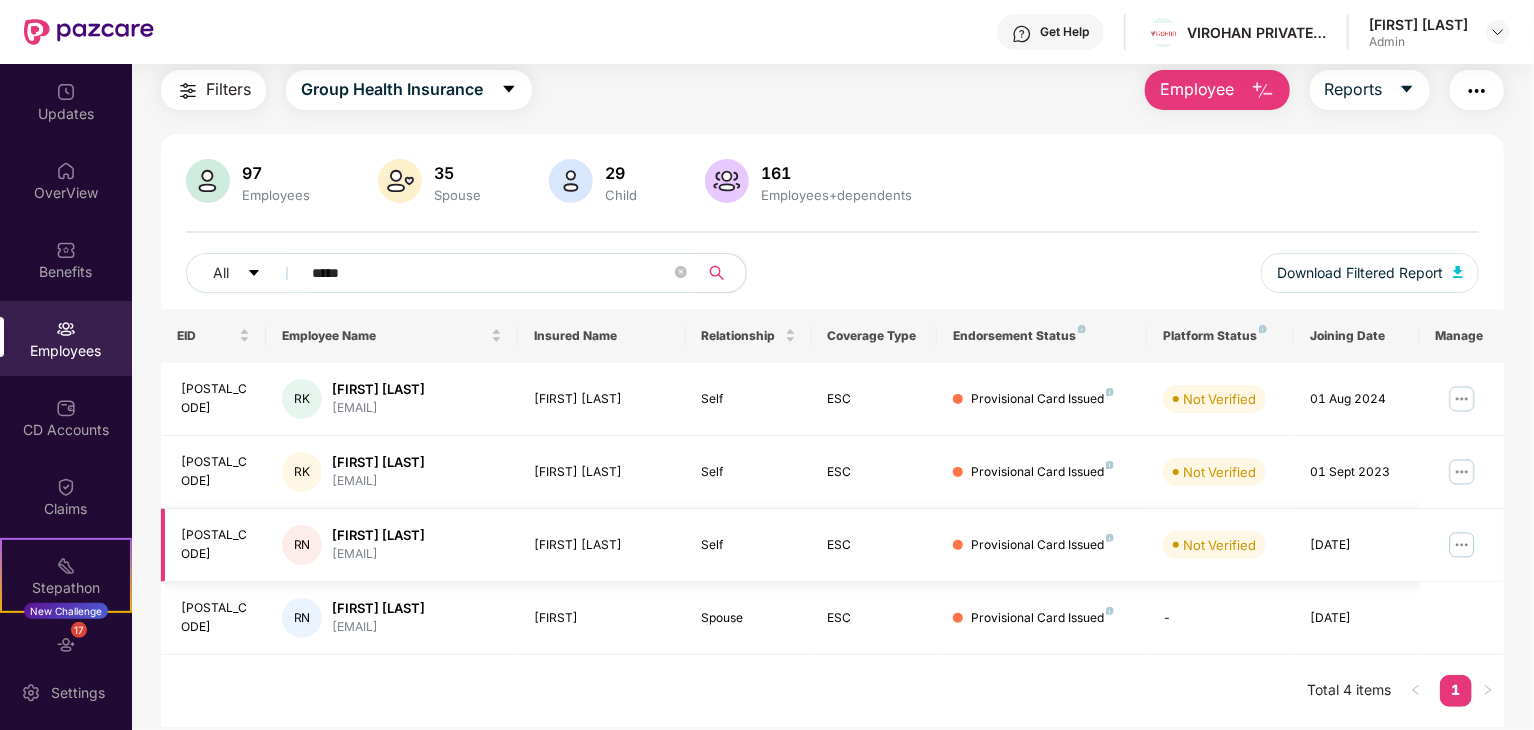 click on "[EMAIL]" at bounding box center (378, 554) 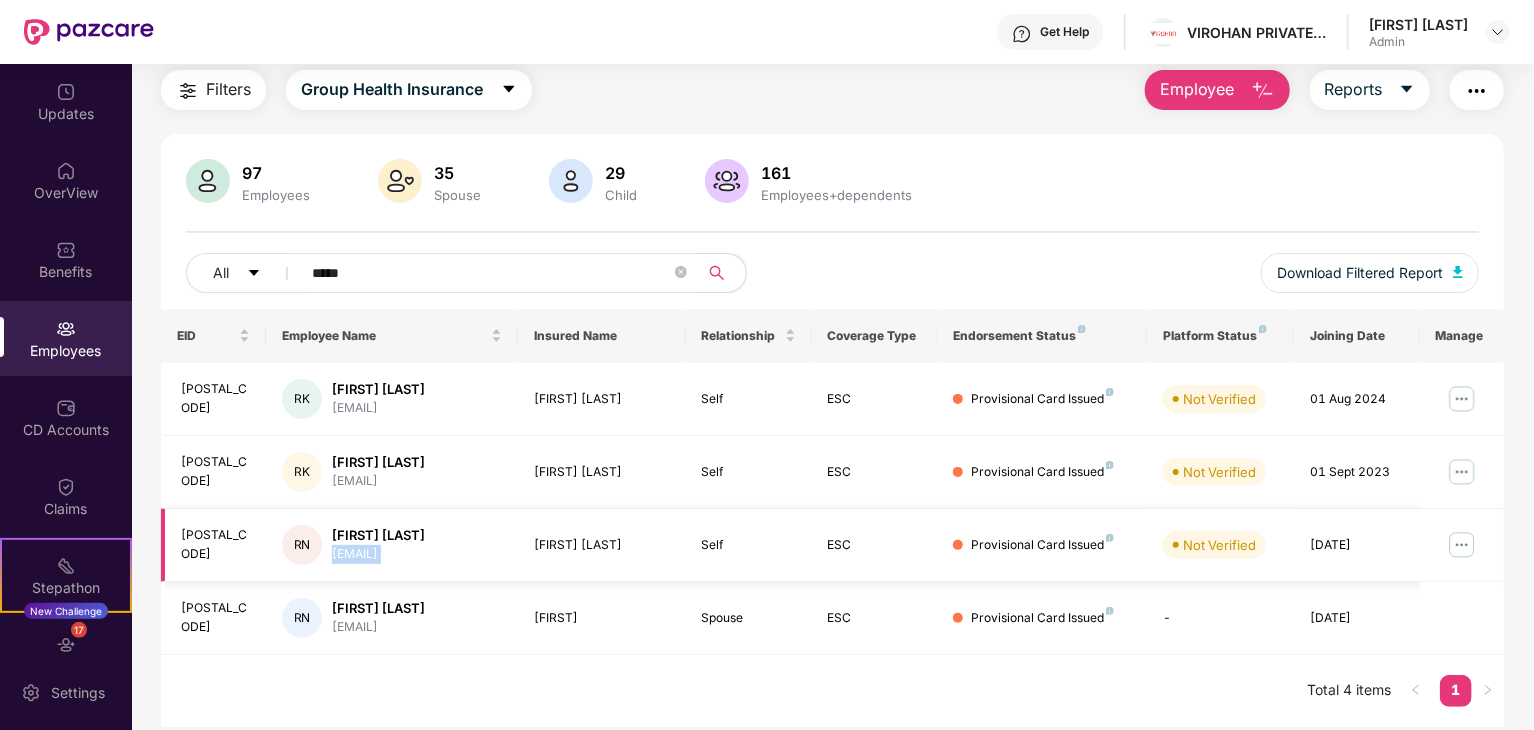 click on "[EMAIL]" at bounding box center [378, 554] 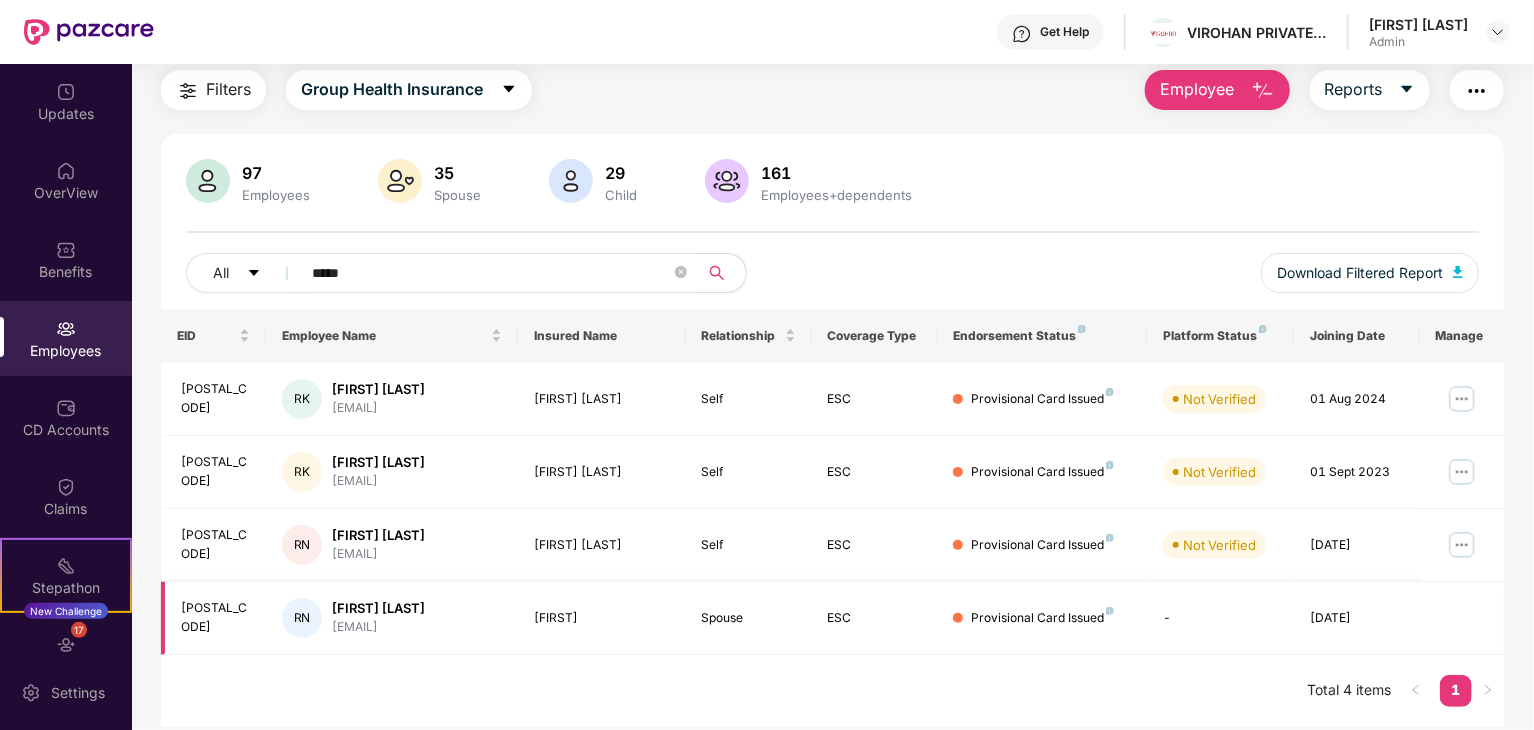 click on "[EMAIL]" at bounding box center (378, 627) 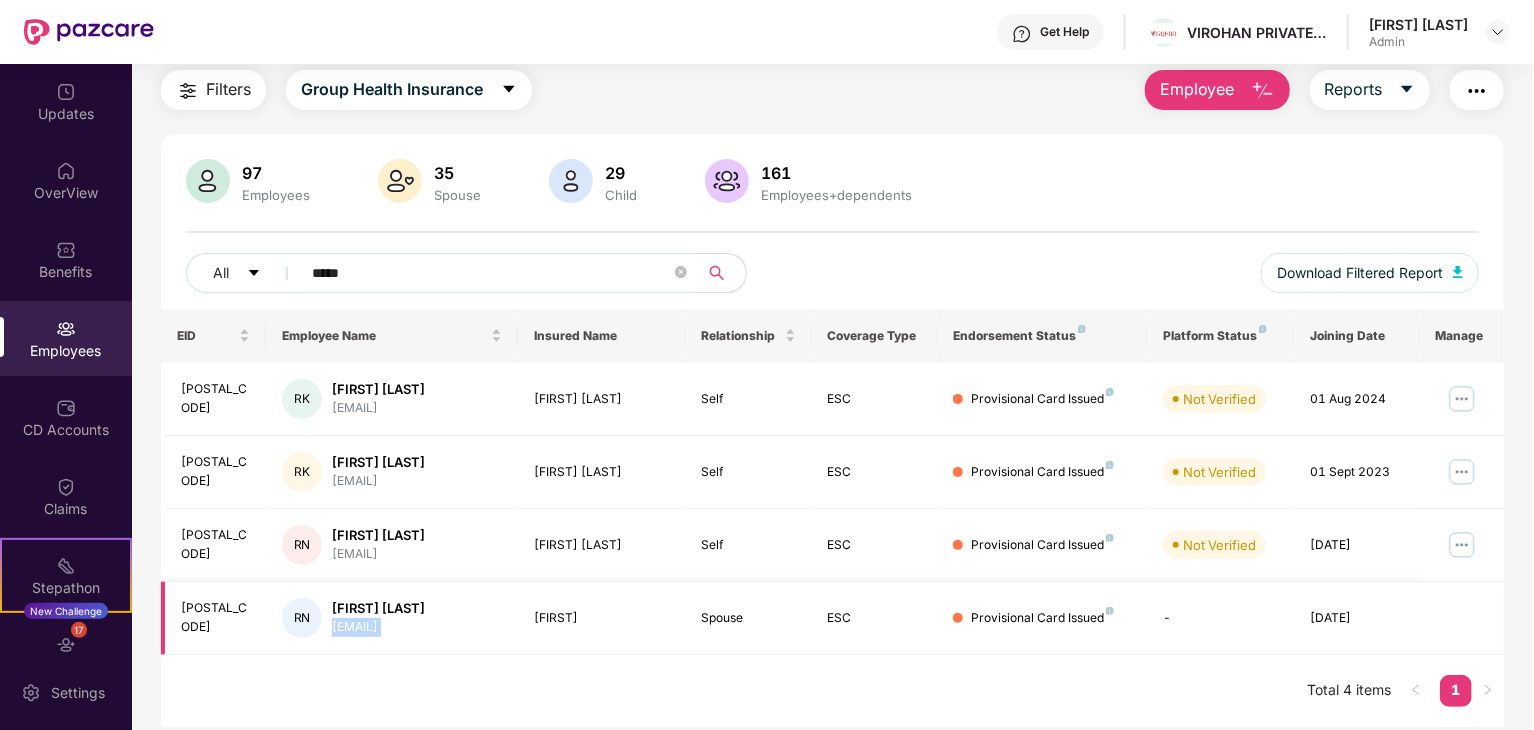 click on "[EMAIL]" at bounding box center (378, 627) 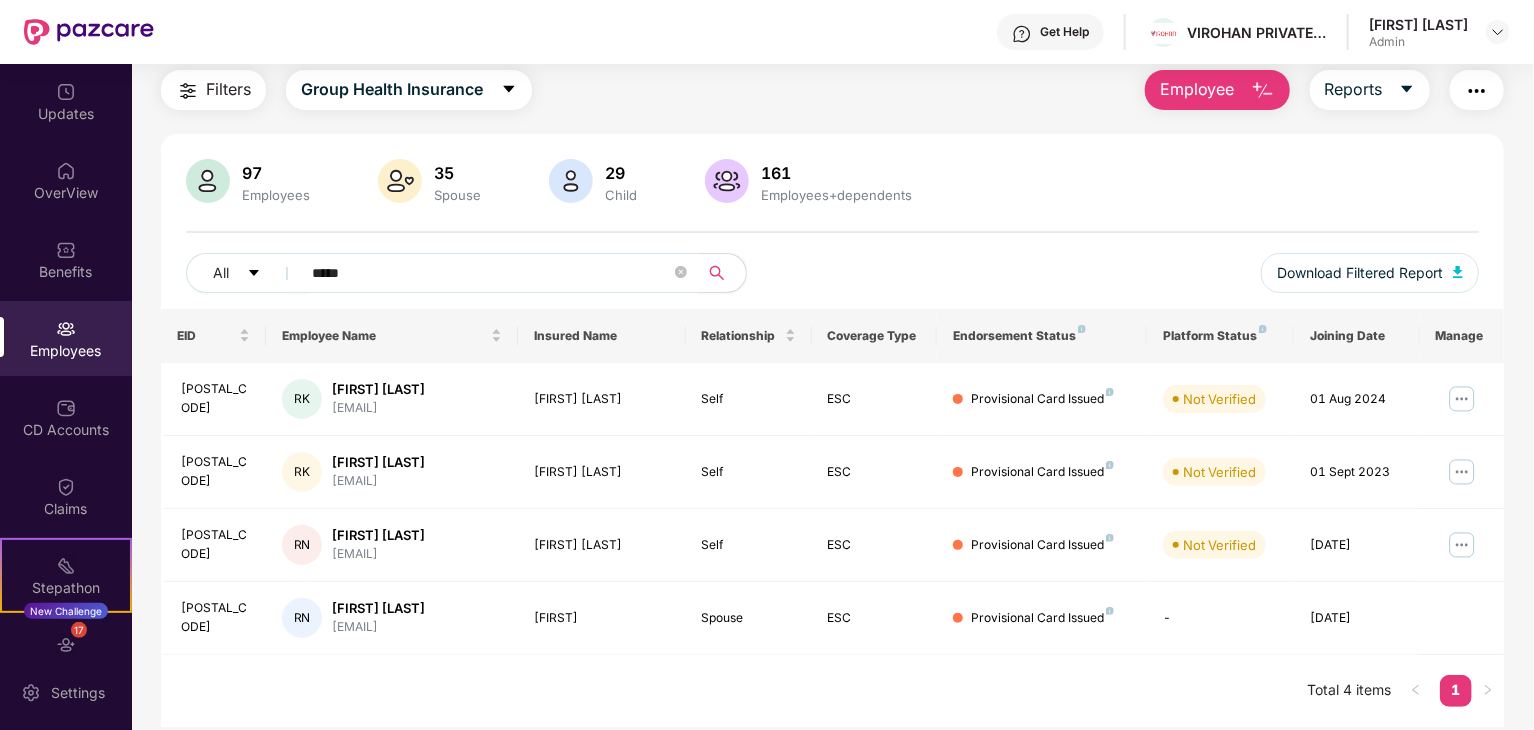 drag, startPoint x: 358, startPoint y: 285, endPoint x: 297, endPoint y: 285, distance: 61 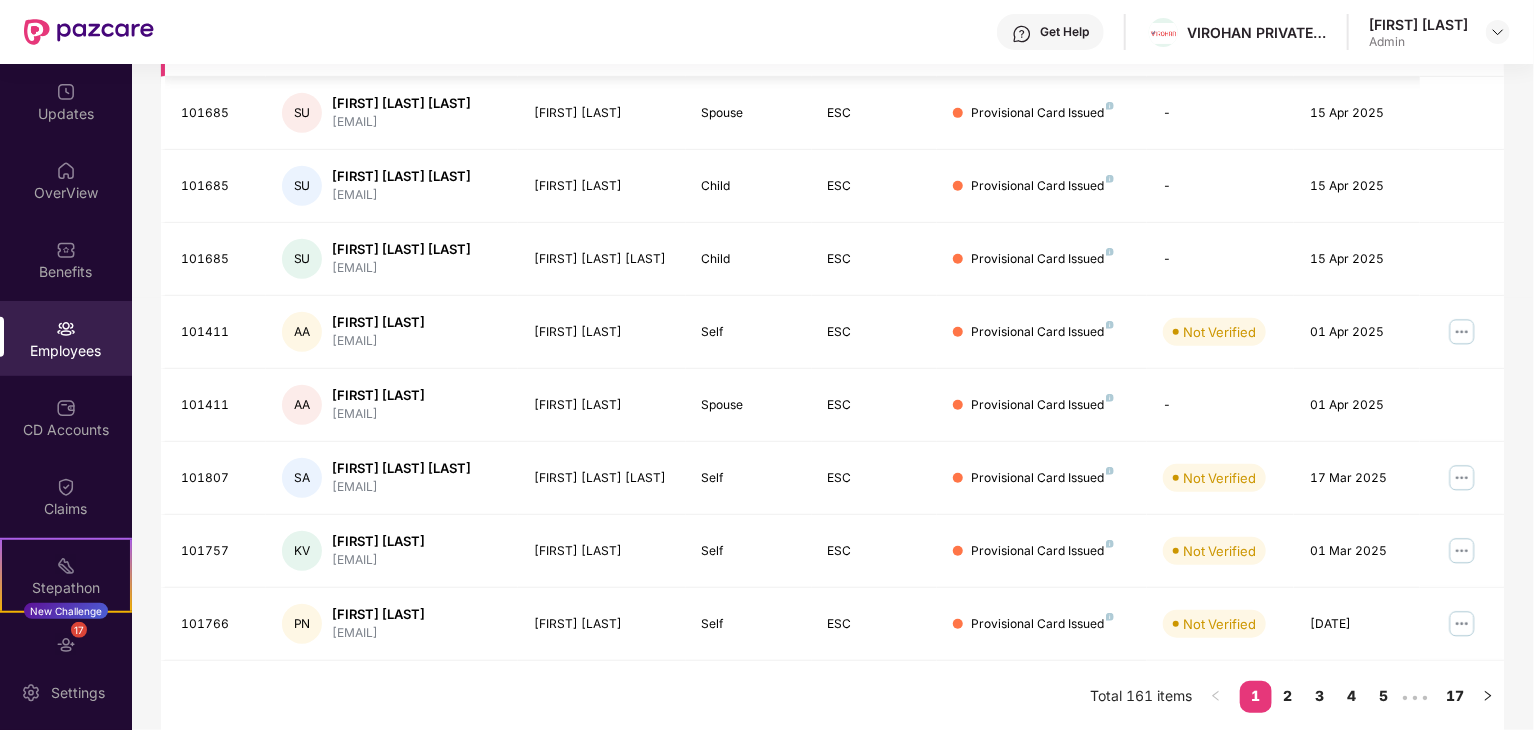 scroll, scrollTop: 496, scrollLeft: 0, axis: vertical 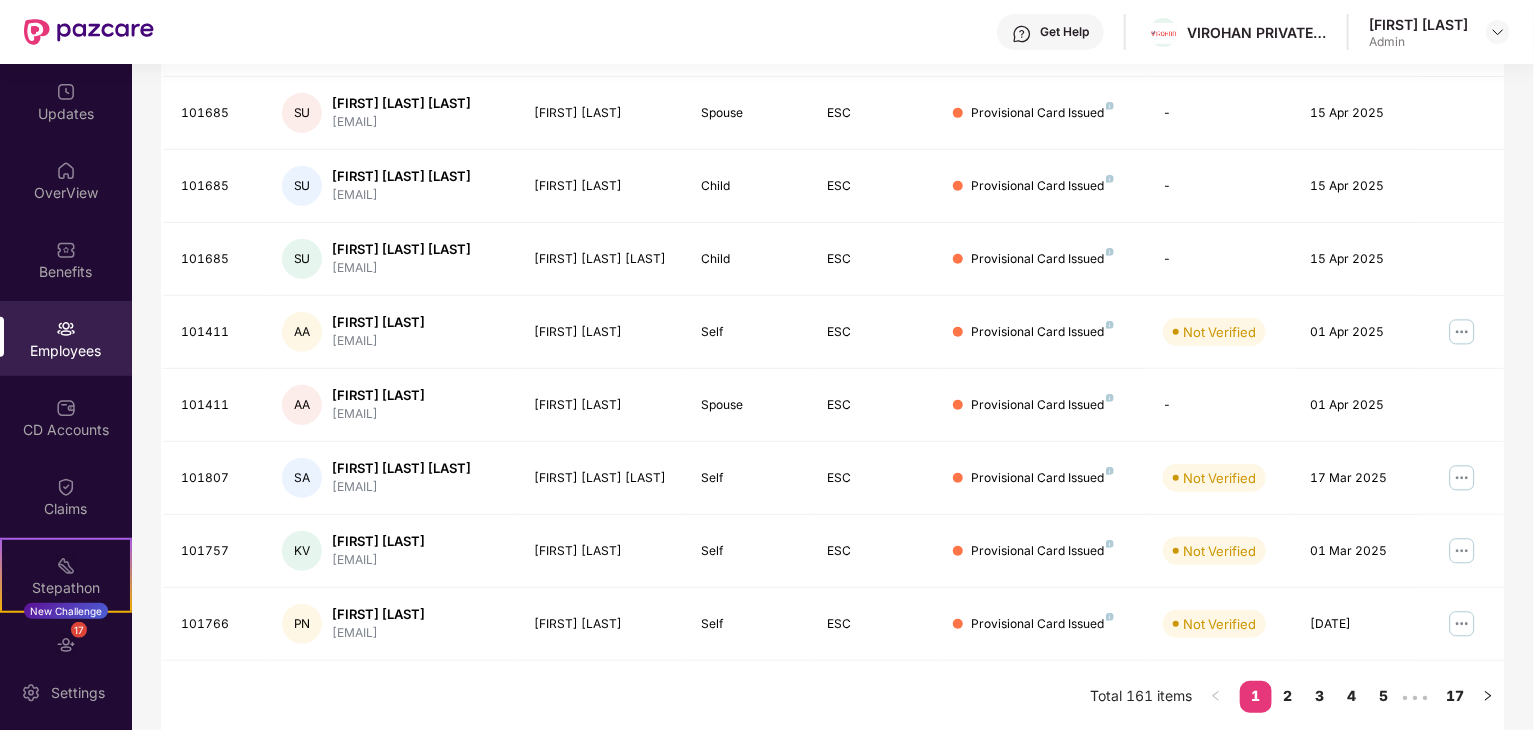 type 